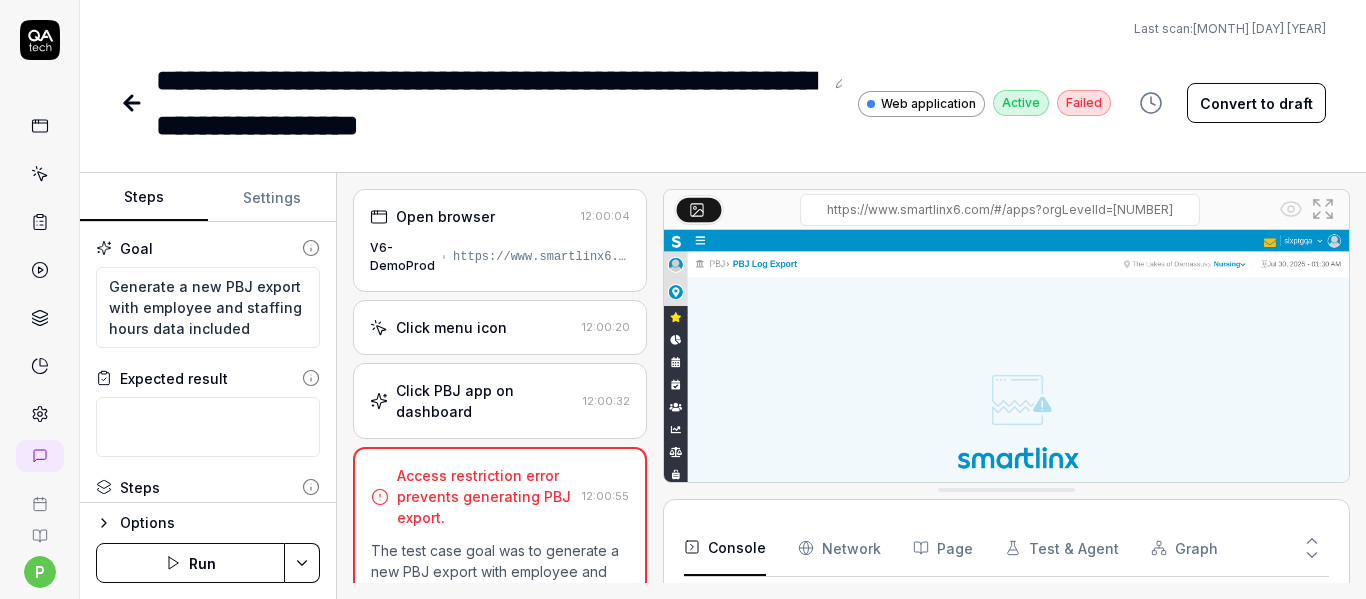 scroll, scrollTop: 0, scrollLeft: 0, axis: both 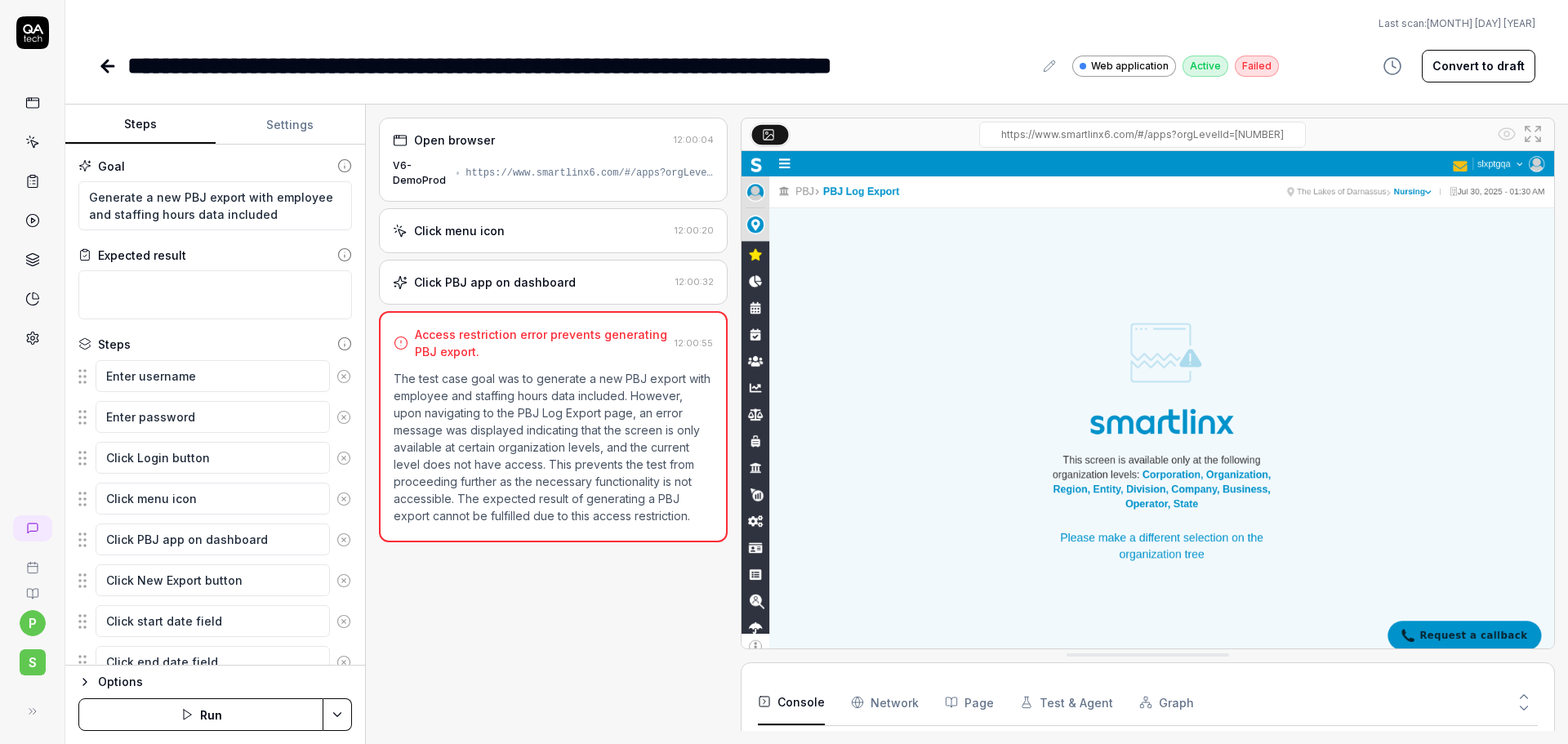 type on "*" 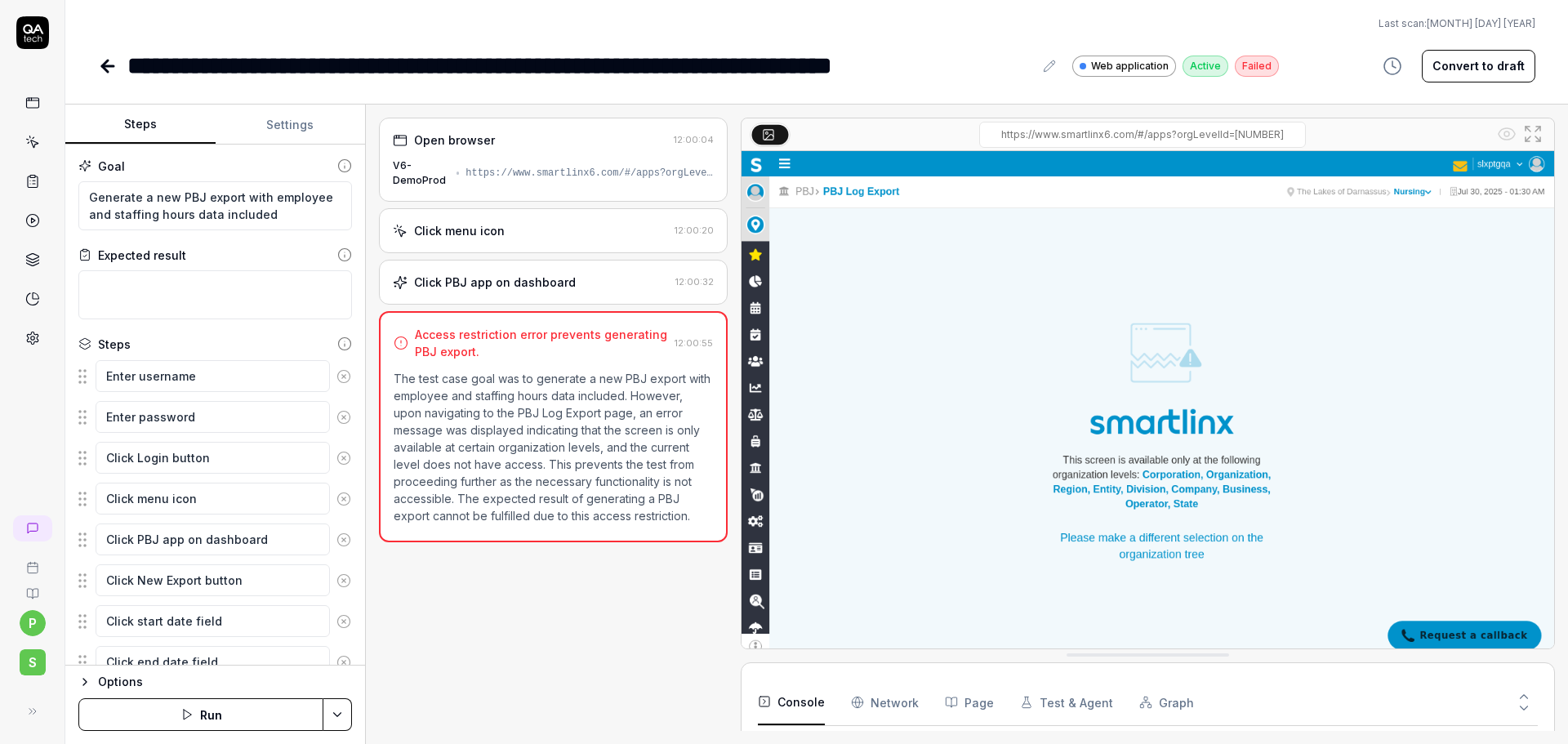 click 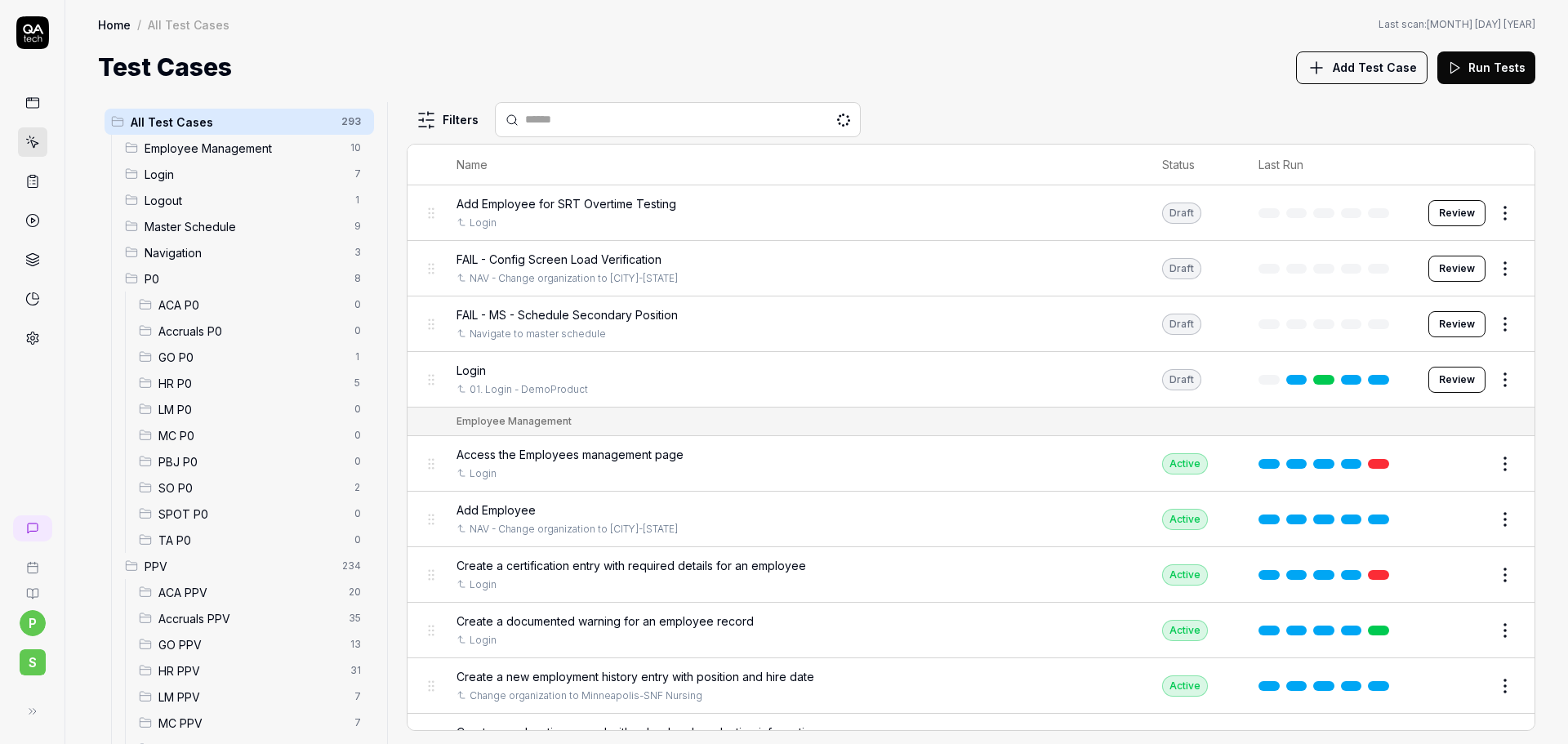 click on "PBJ P0 0" at bounding box center (253, 461) 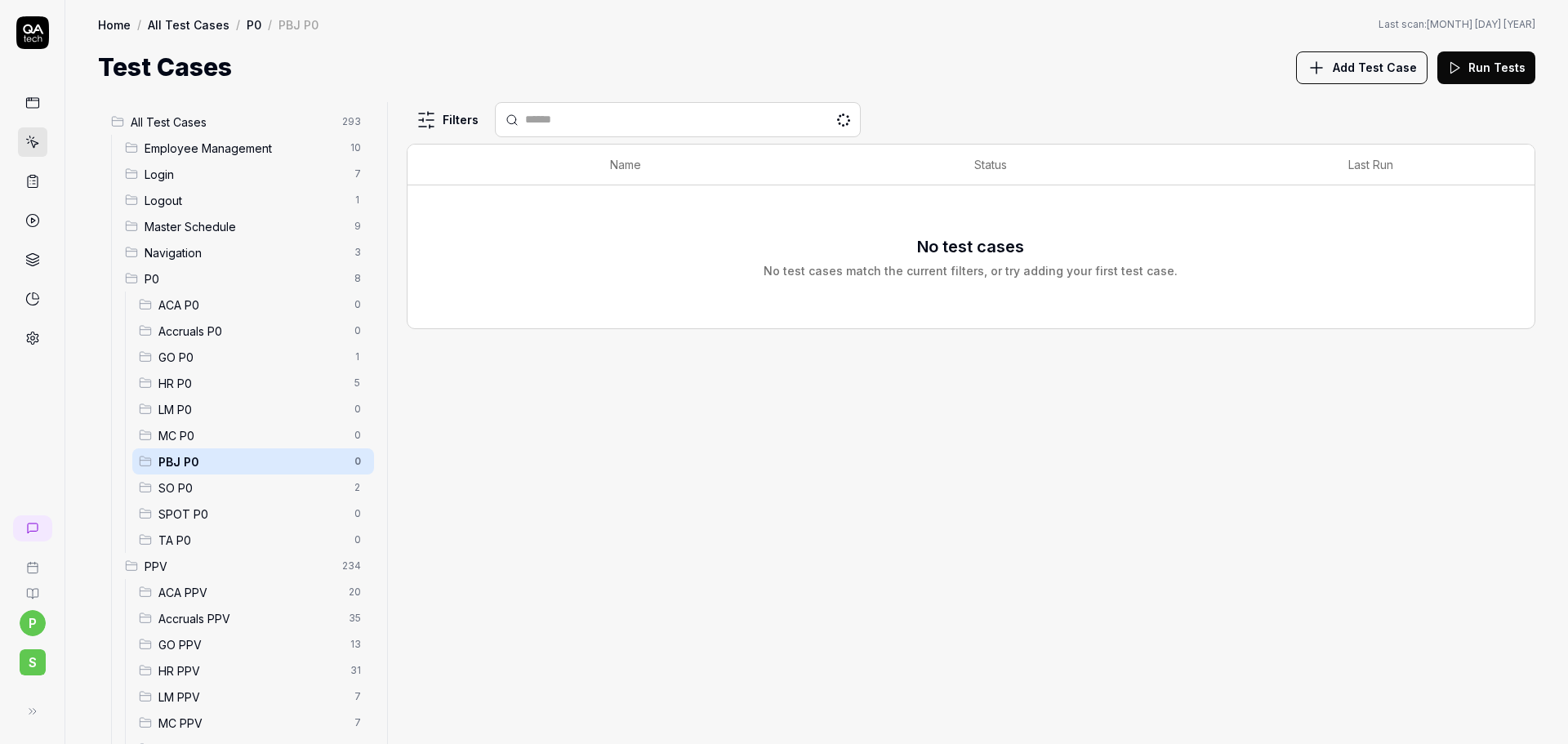 click on "Add Test Case" at bounding box center [1374, 67] 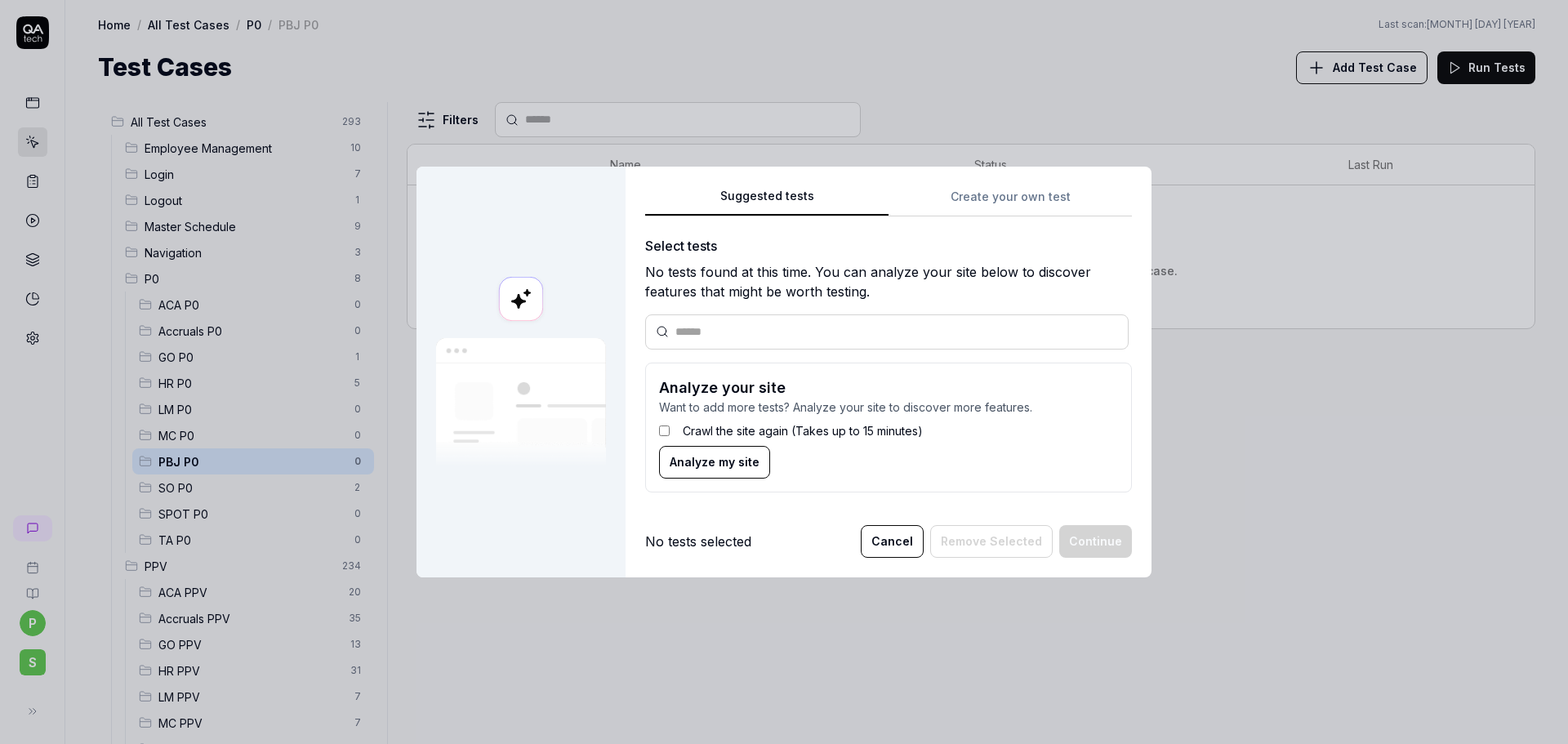 click on "Suggested tests Create your own test Select tests No tests found at this time. You can analyze your site below to discover features that might be worth testing. Analyze your site Want to add more tests? Analyze your site to discover more features. Crawl the site again (Takes up to 15 minutes) Analyze my site" at bounding box center [889, 345] 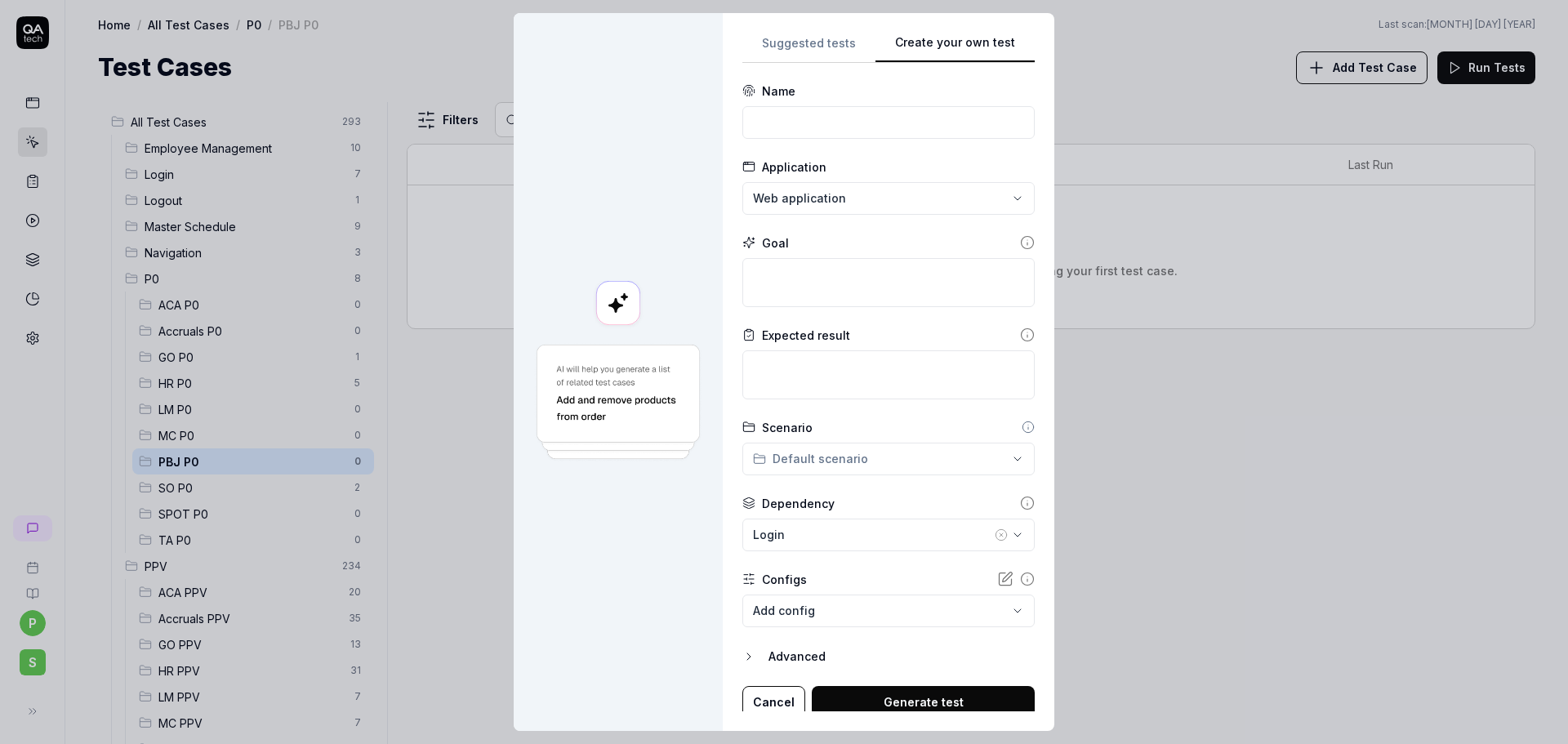 click on "**********" at bounding box center (889, 400) 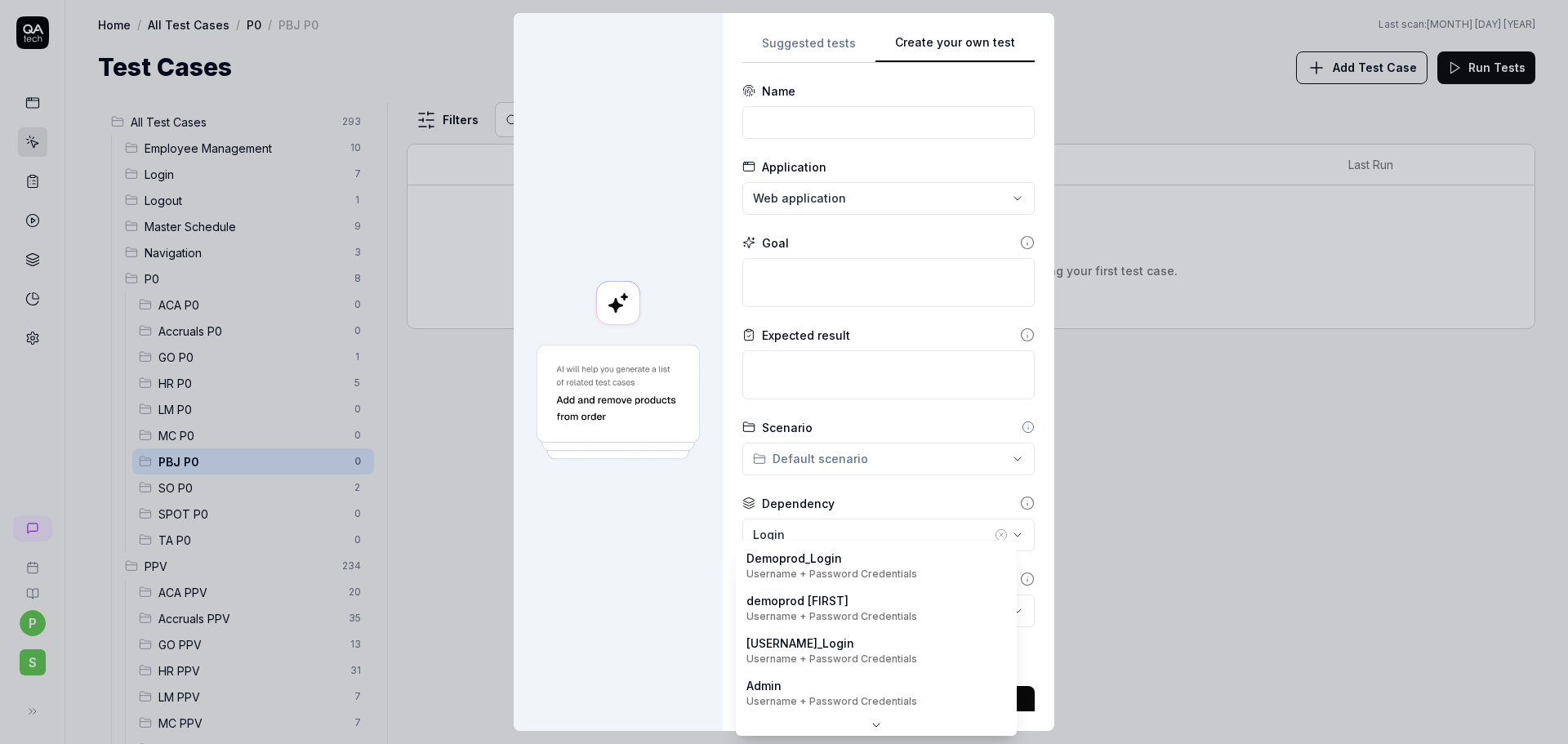 click on "**********" at bounding box center (784, 372) 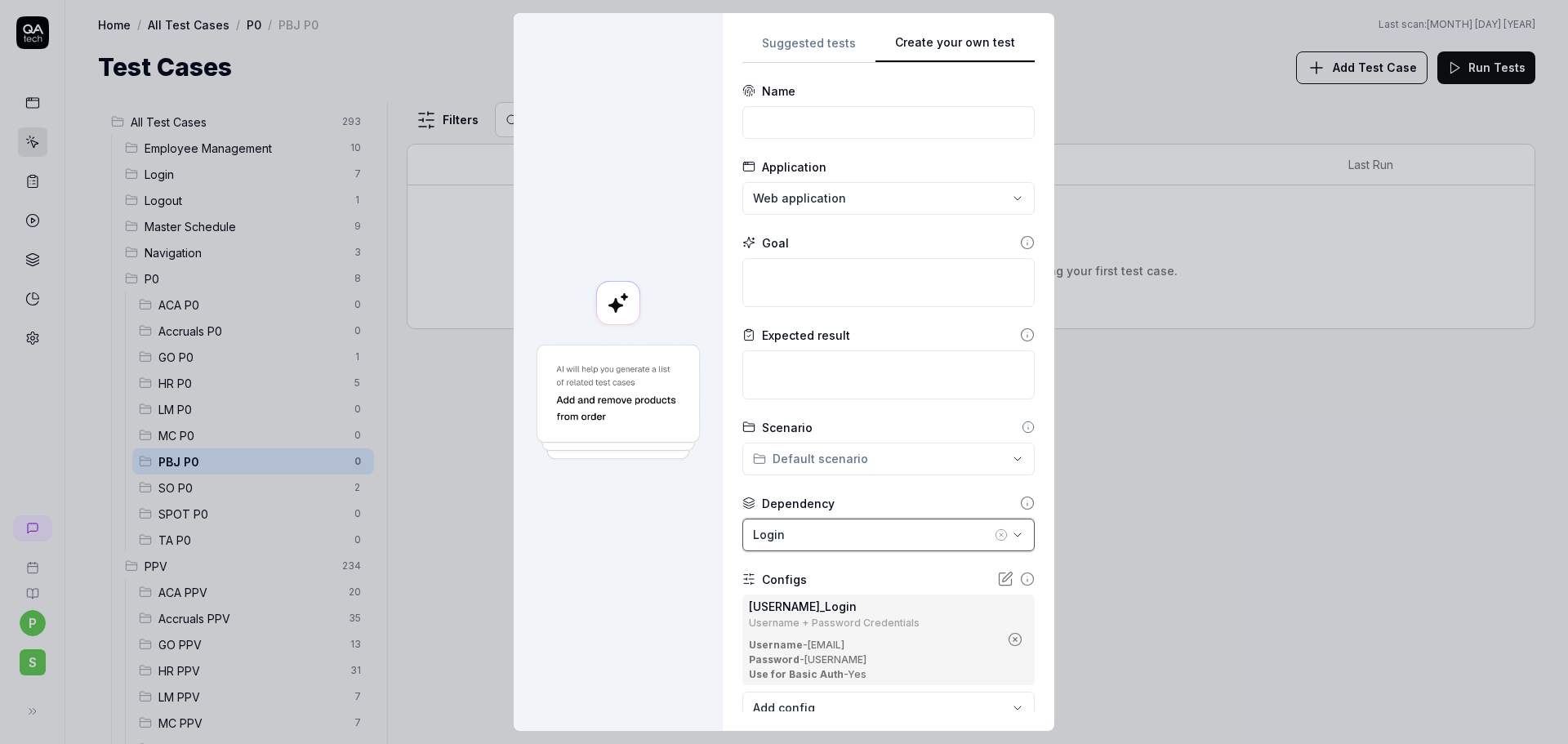 click on "Login" at bounding box center (872, 534) 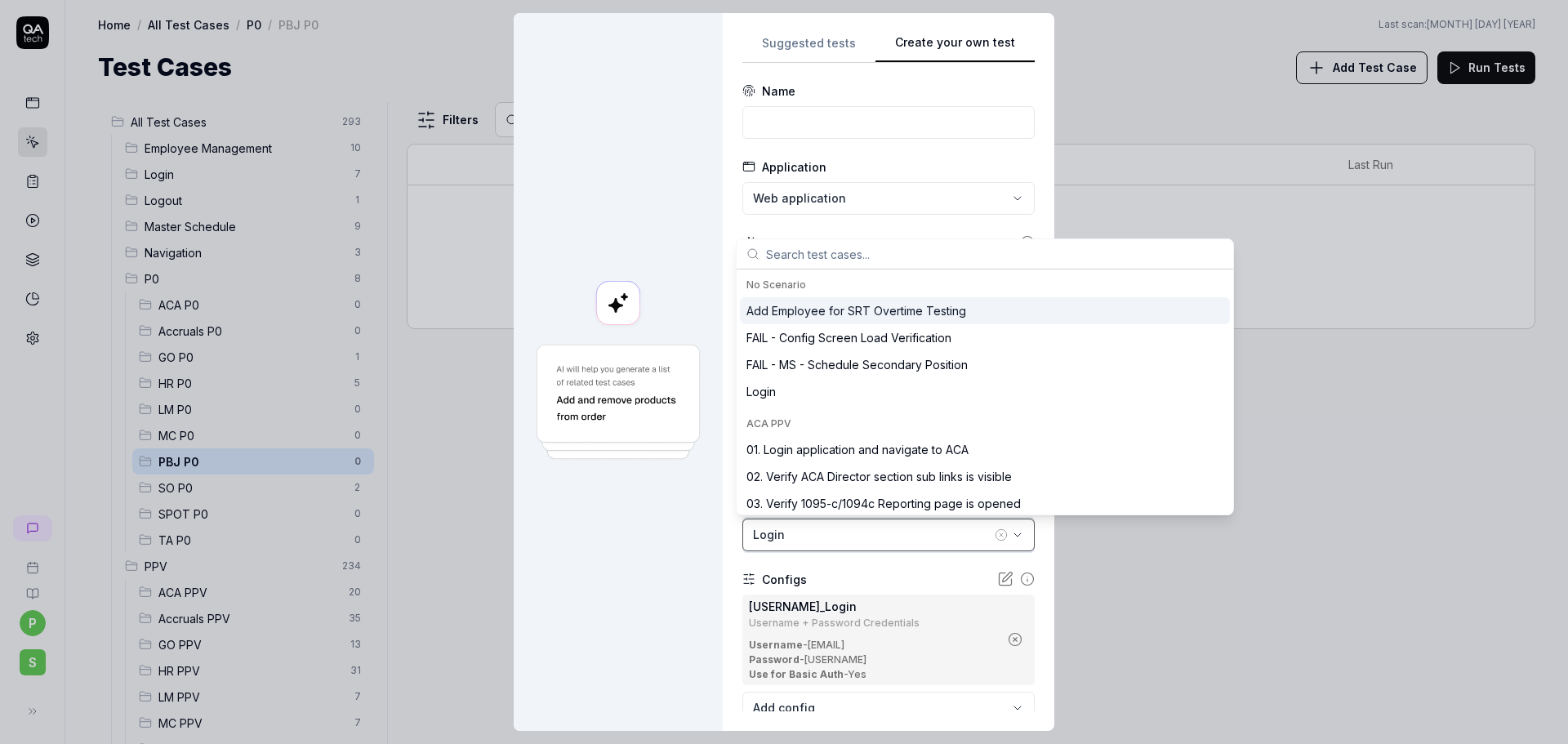 click on "Login" at bounding box center [872, 534] 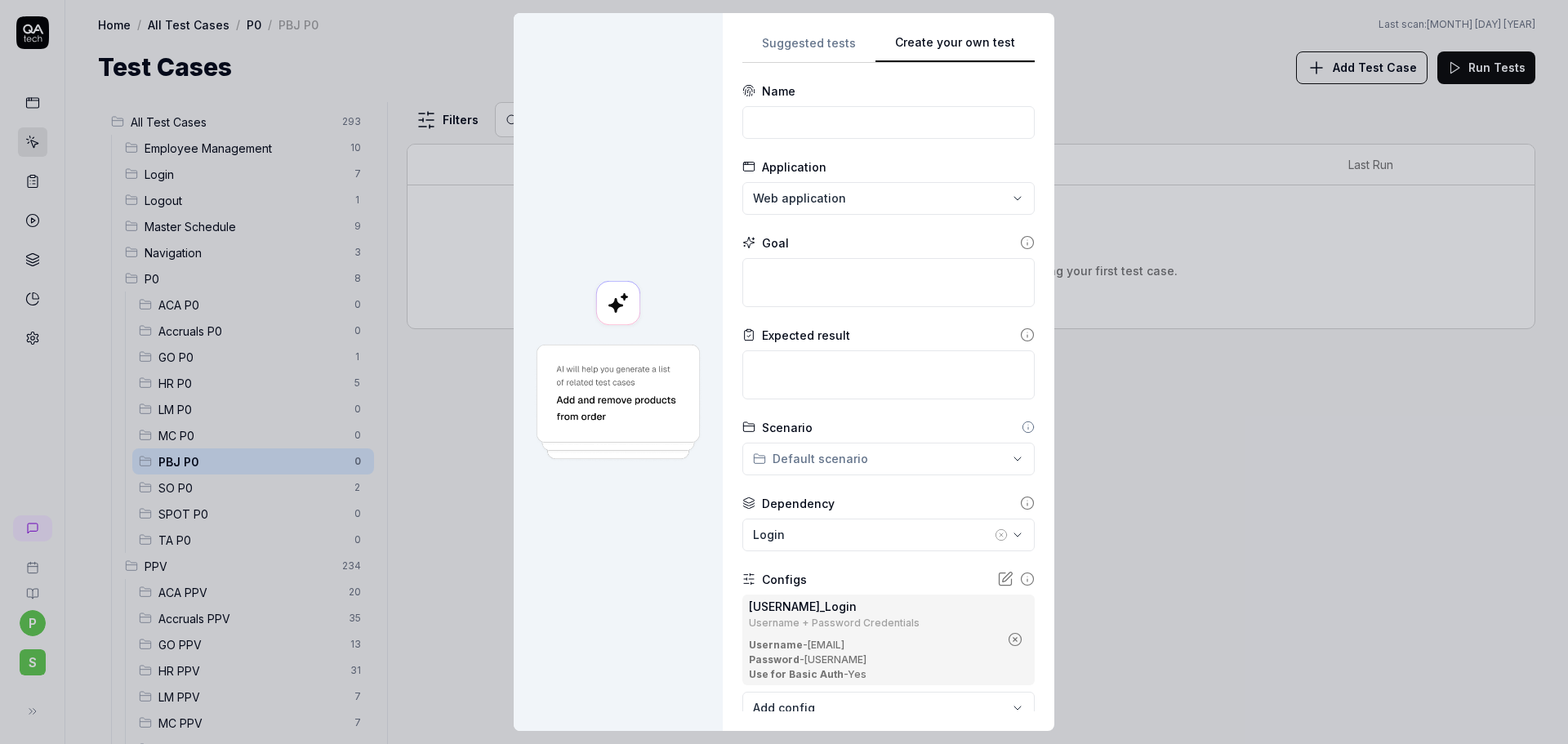 click on "**********" at bounding box center [784, 372] 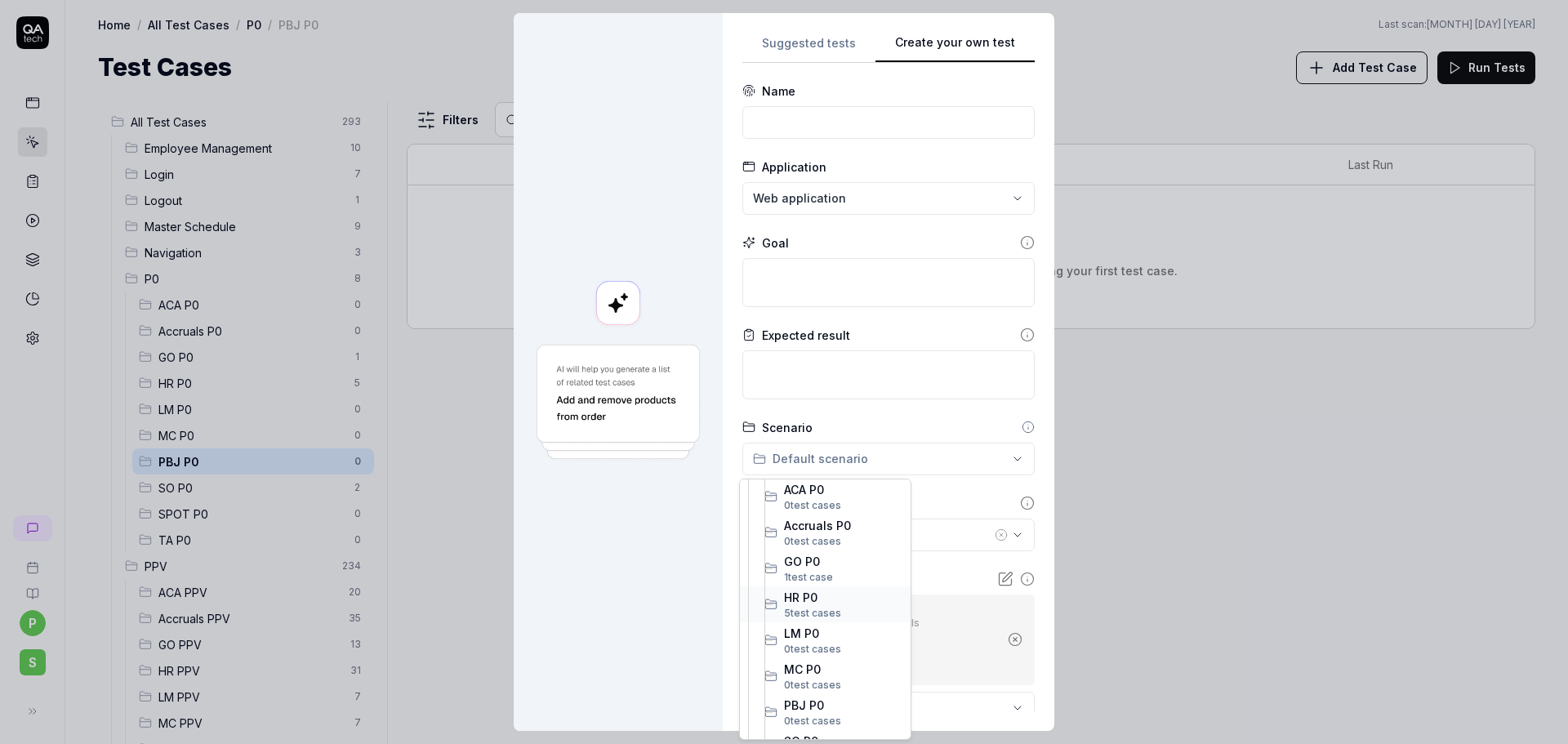 scroll, scrollTop: 245, scrollLeft: 0, axis: vertical 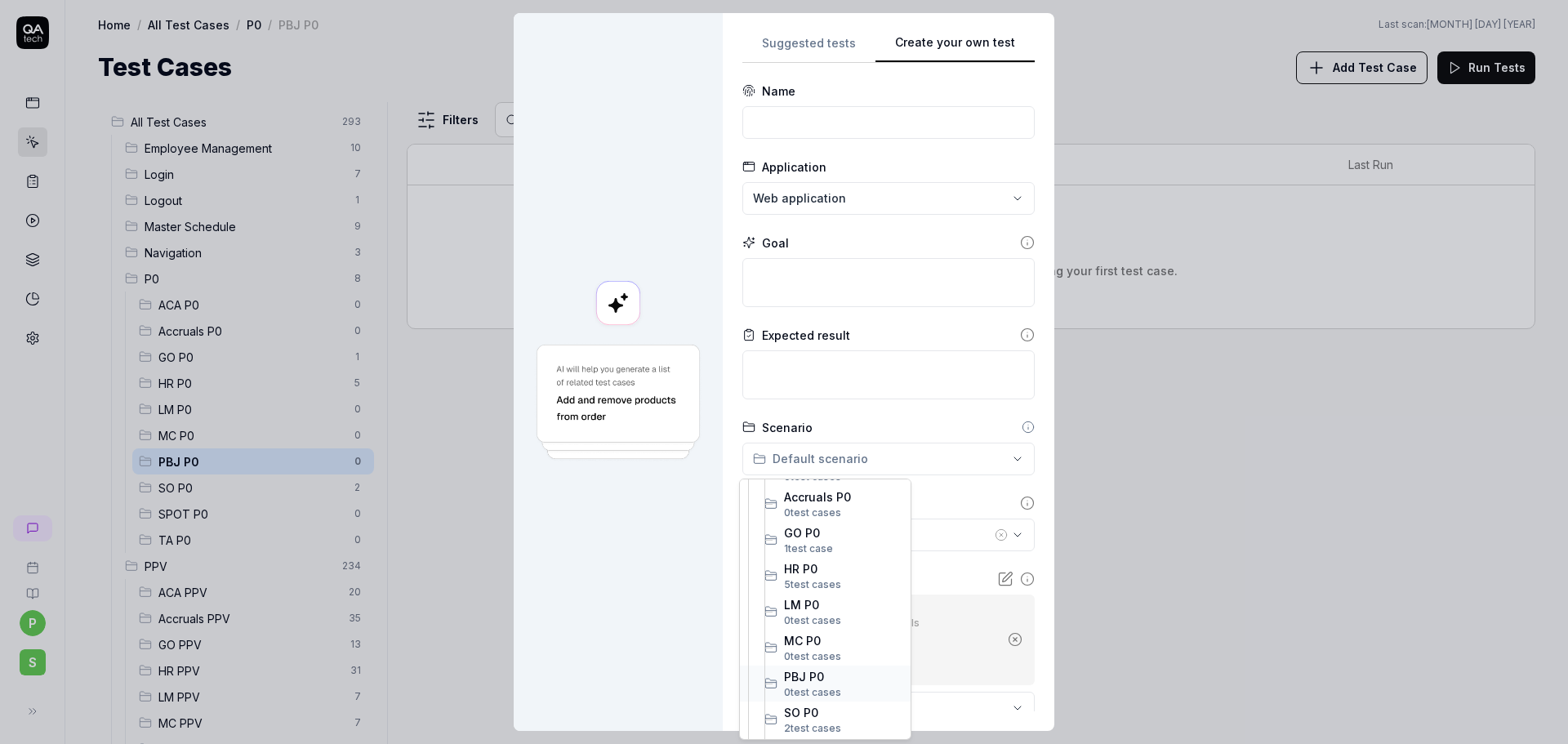 click on "PBJ P0" at bounding box center [843, 676] 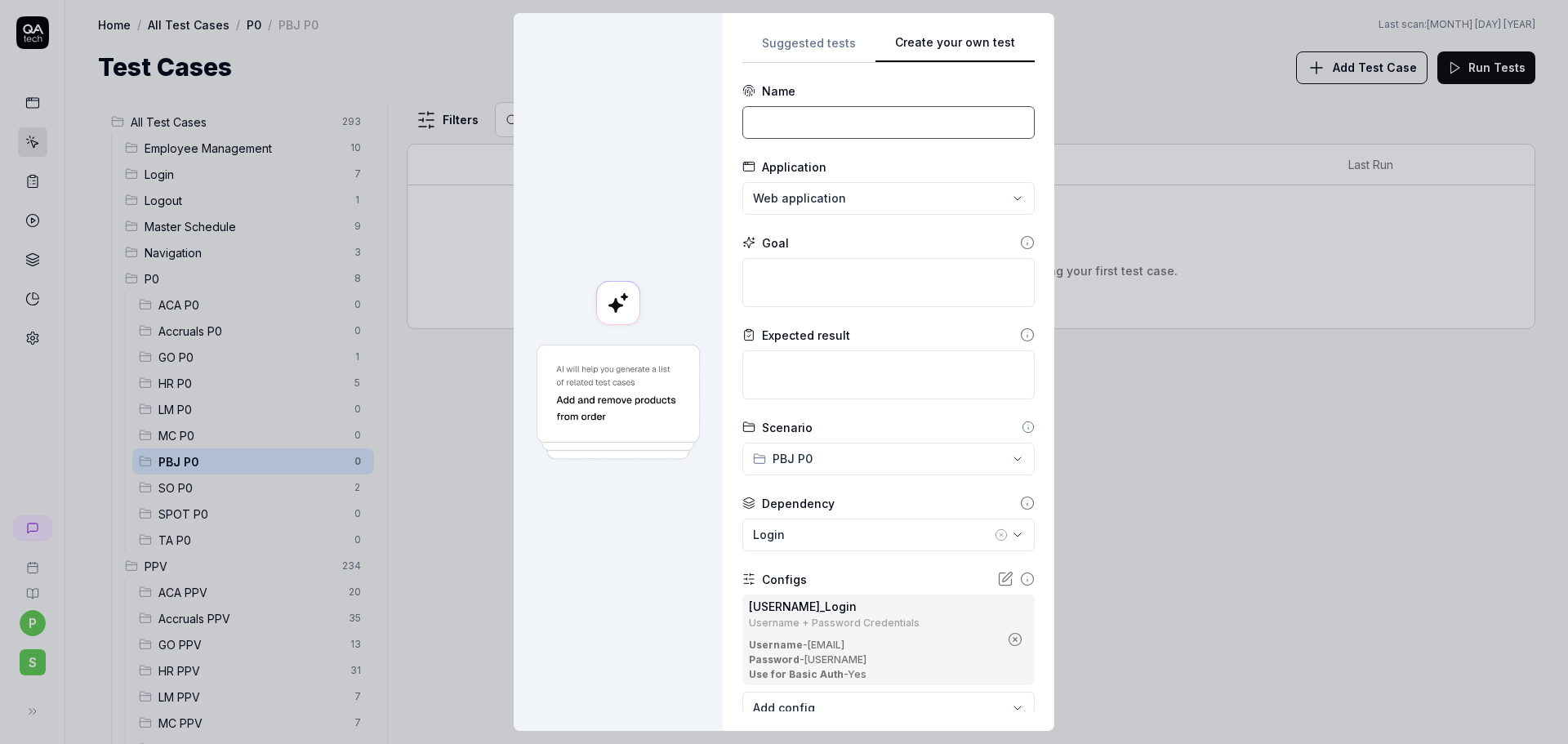 click at bounding box center [889, 123] 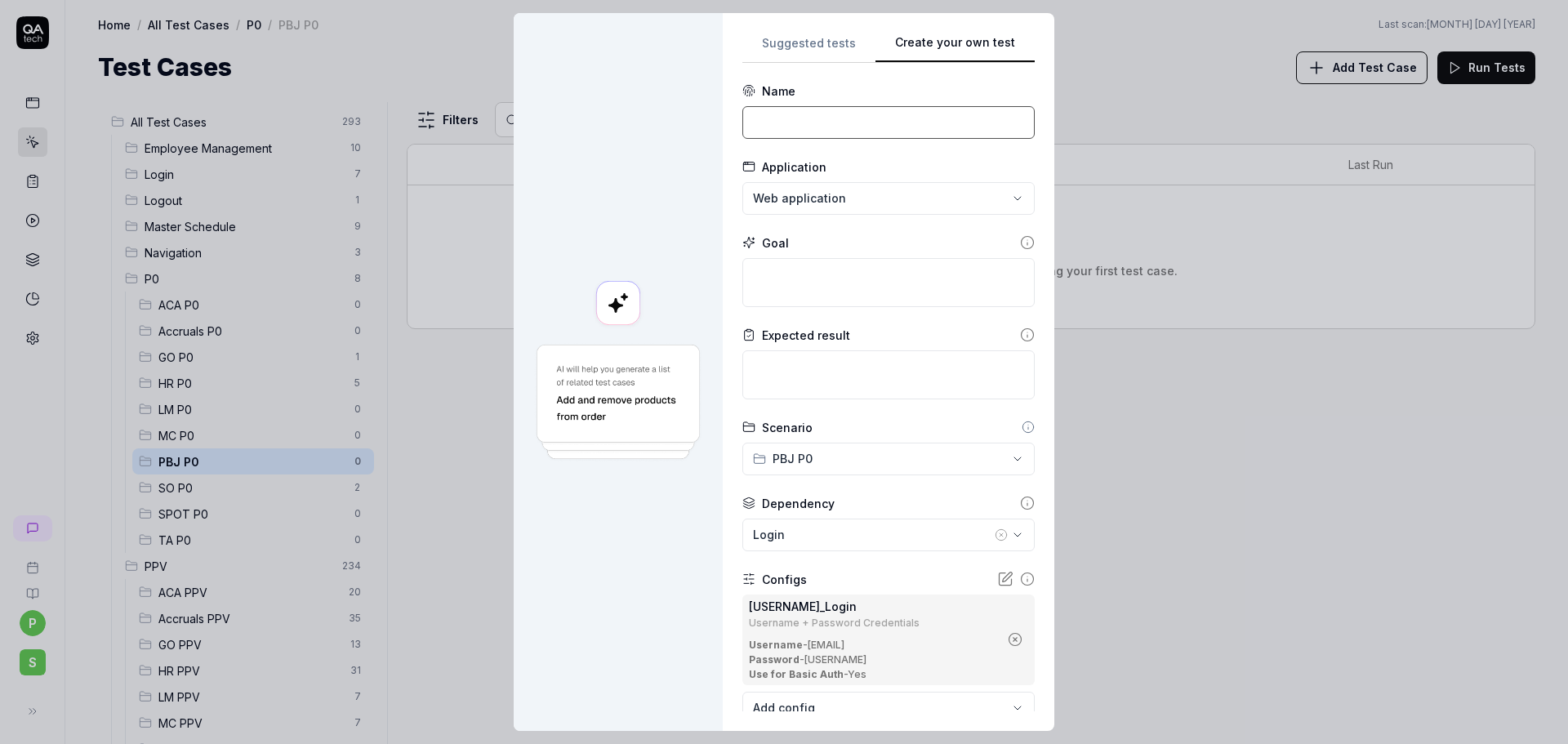 paste on "Download the XML on latest PBJ export" 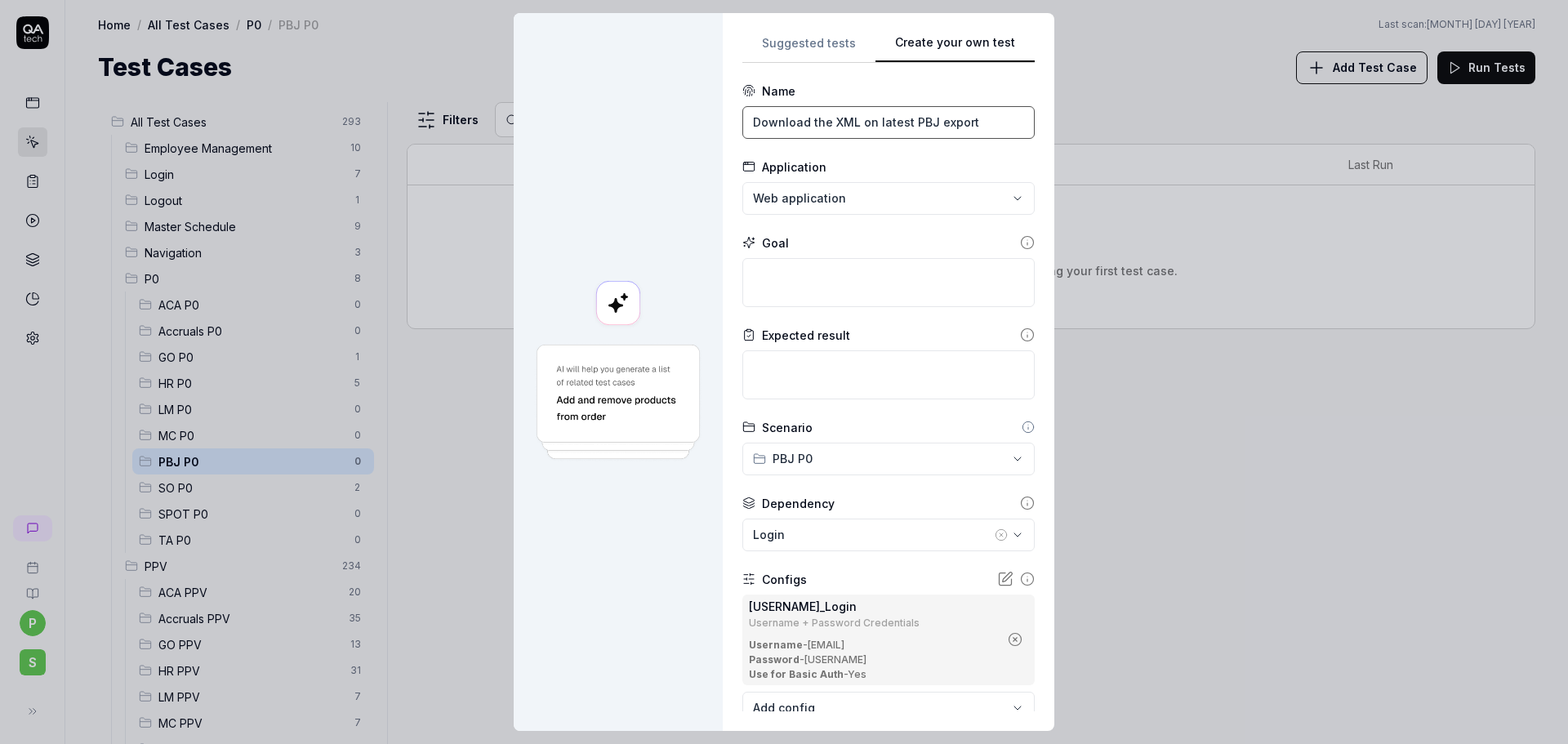 type on "Download the XML on latest PBJ export" 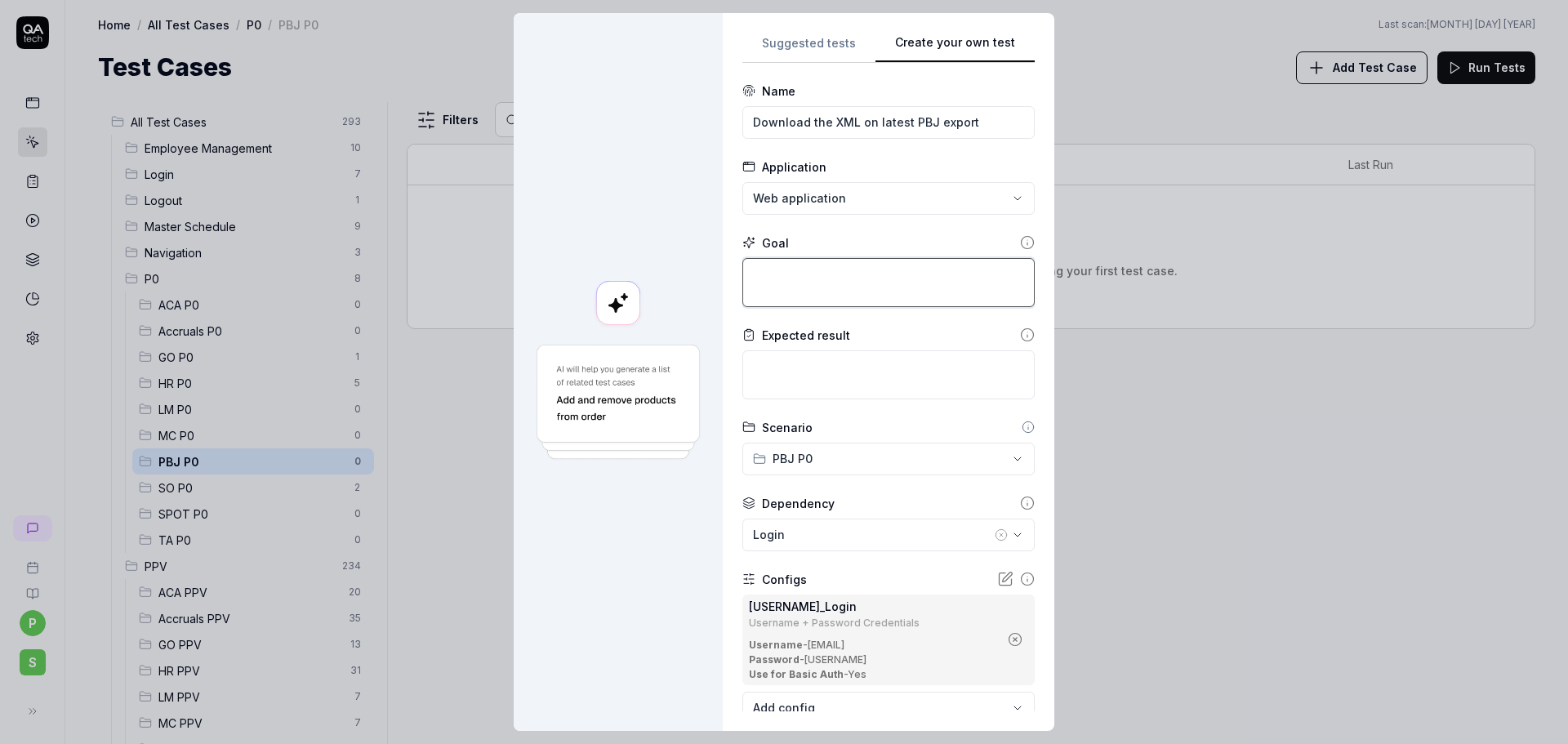 click at bounding box center [889, 283] 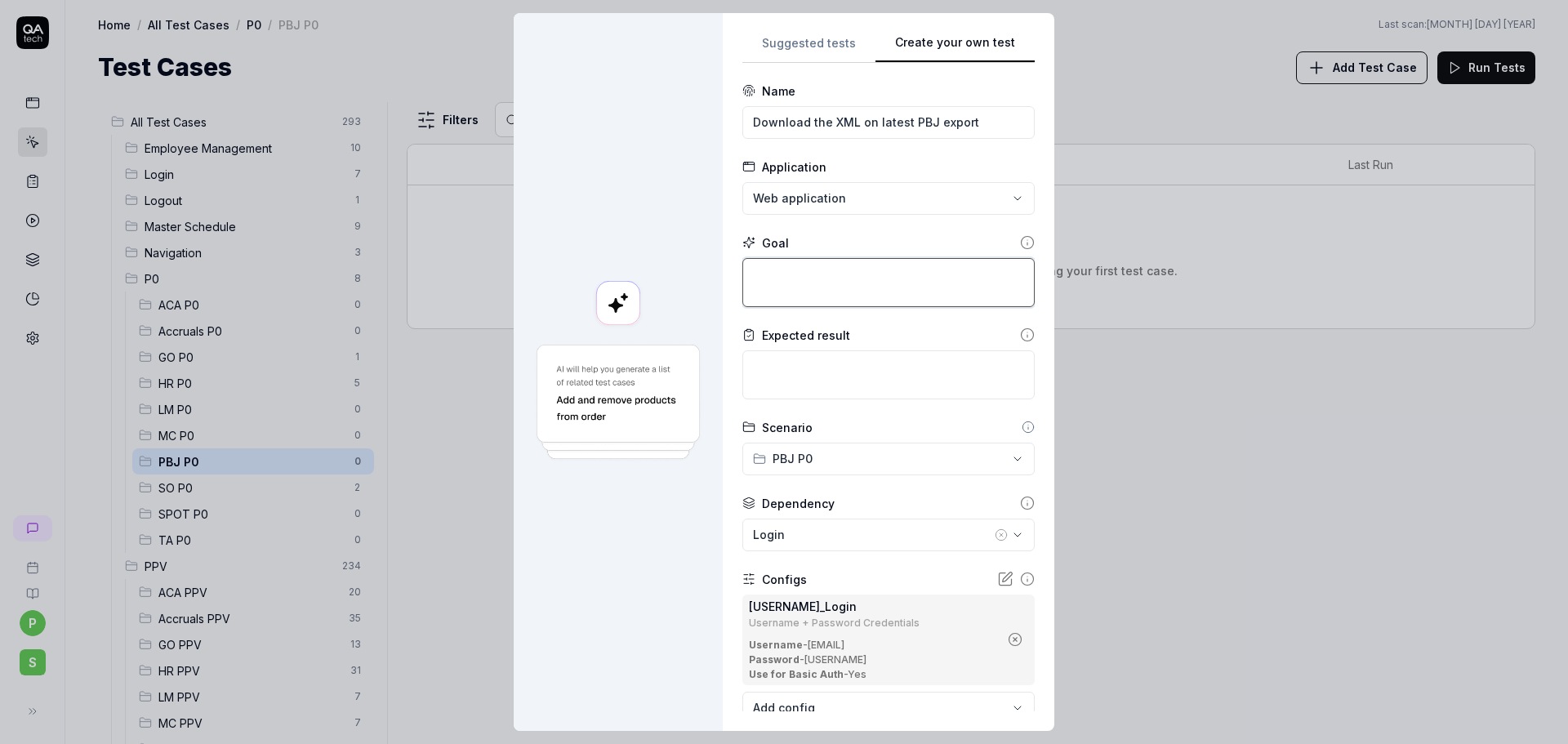 type on "*" 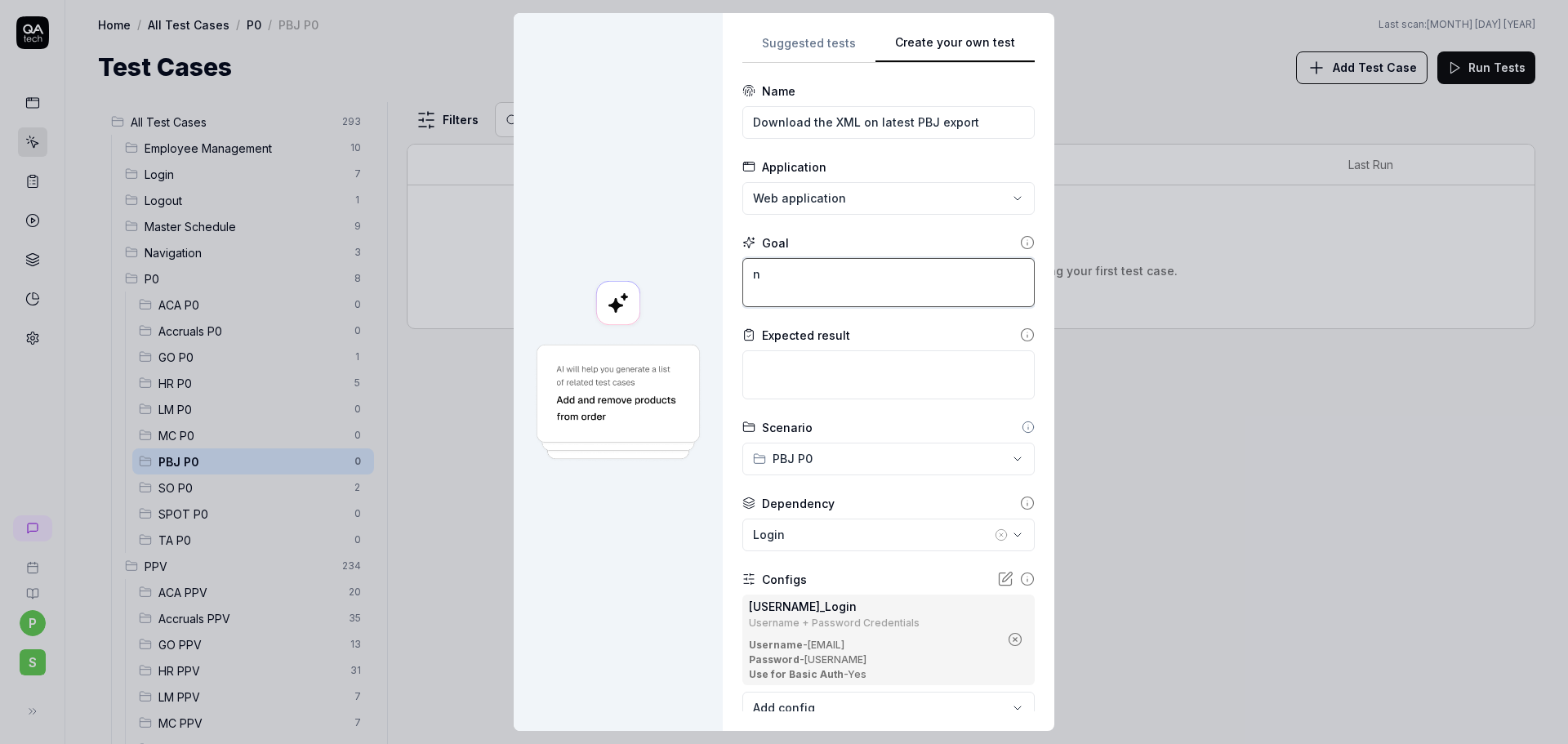 type on "*" 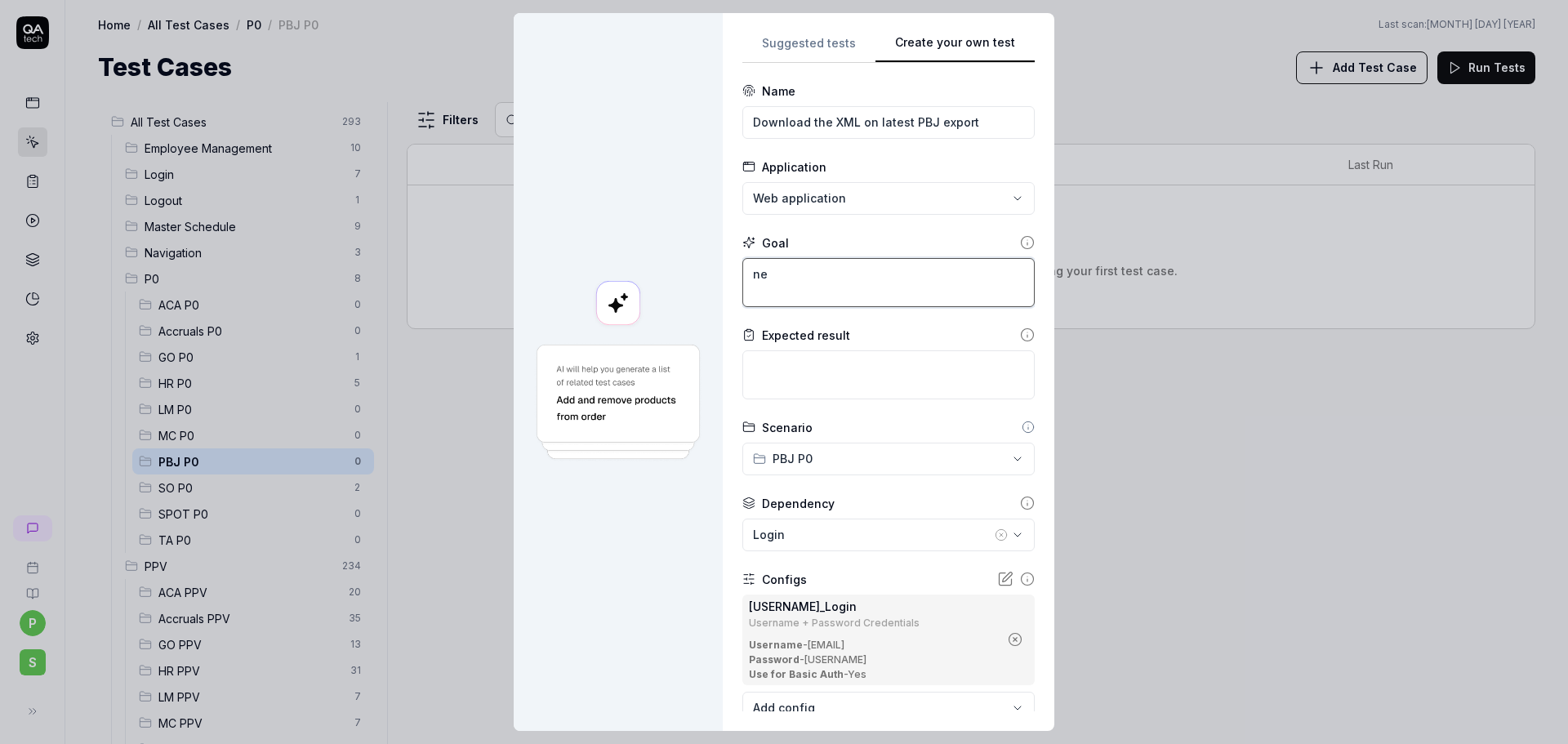 type on "*" 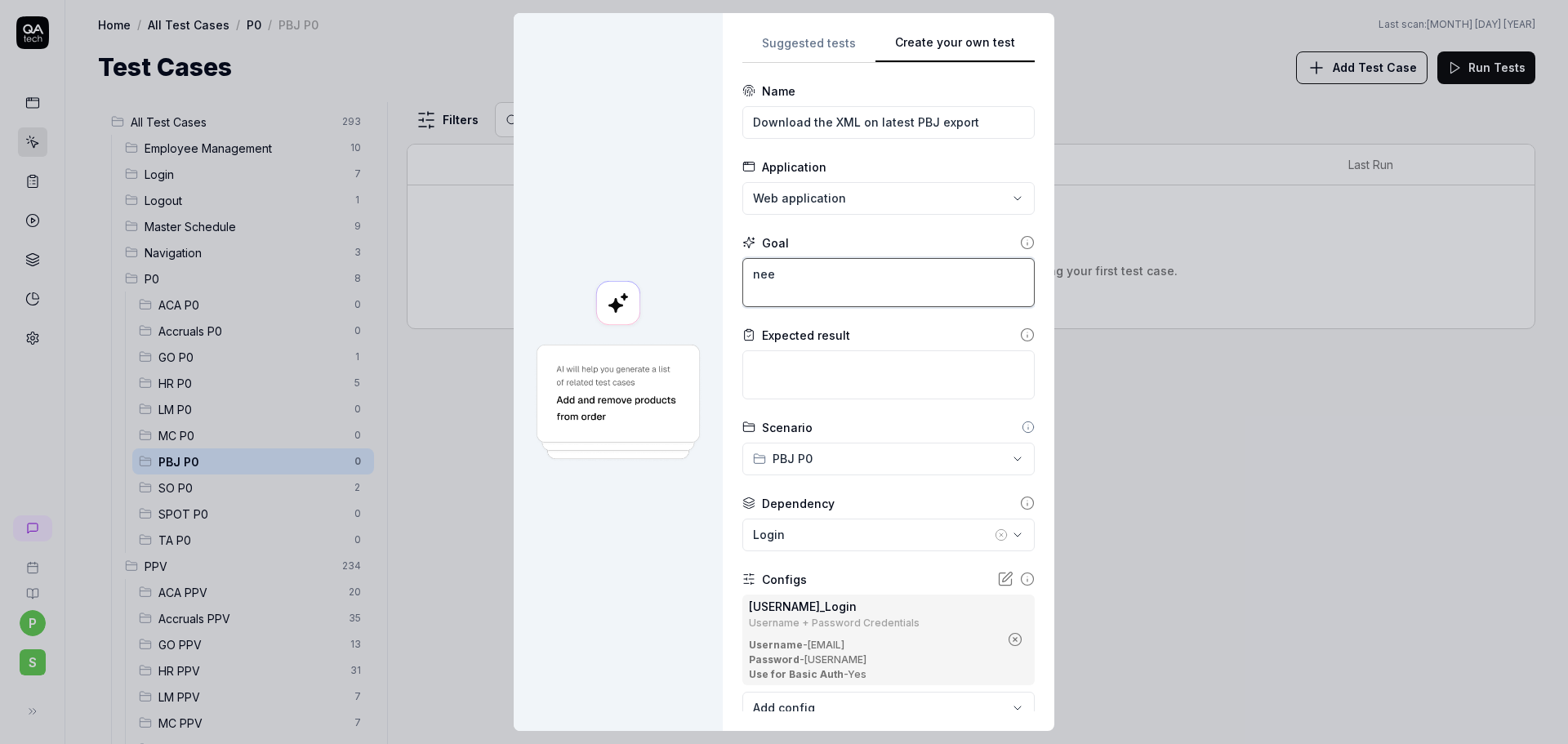 type on "*" 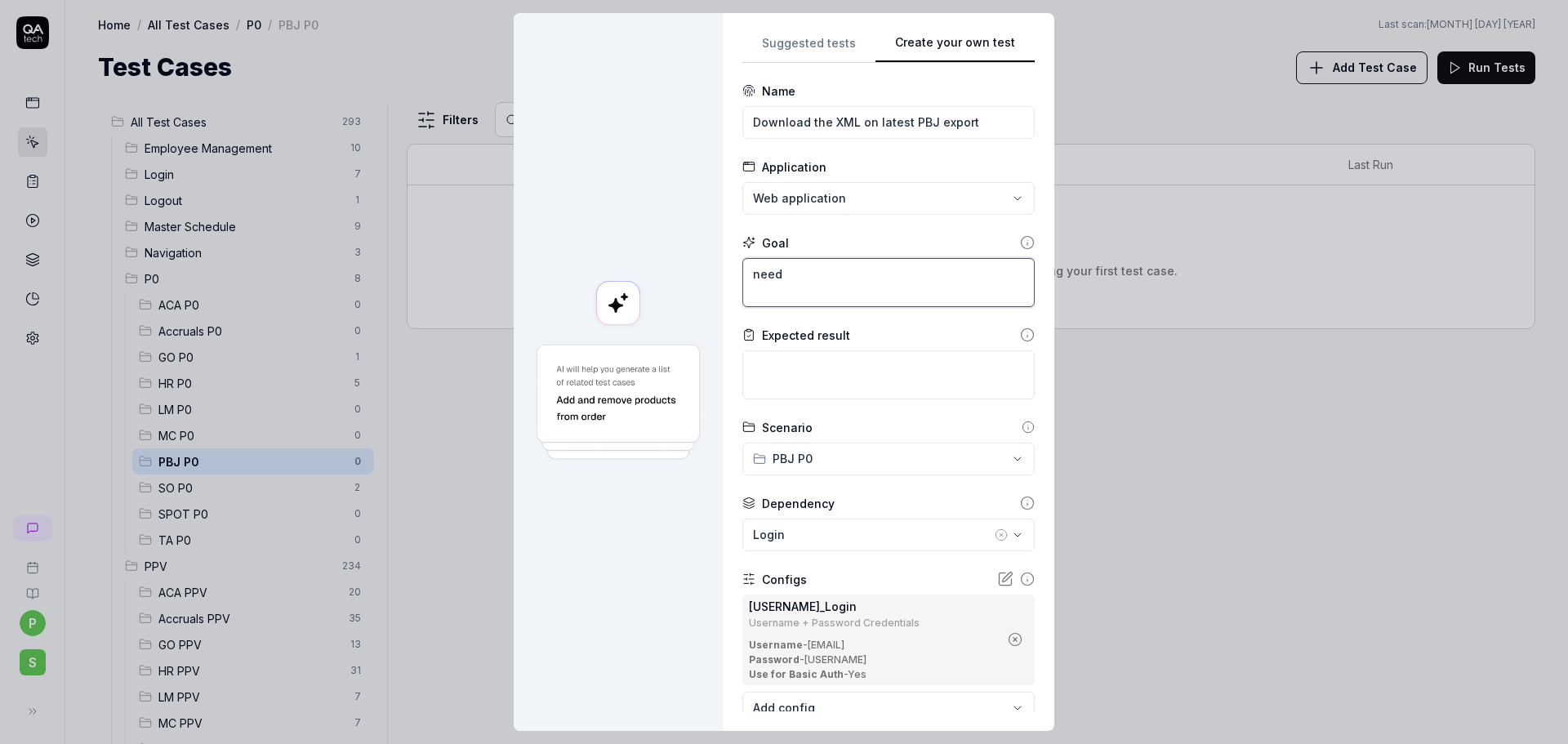 type on "*" 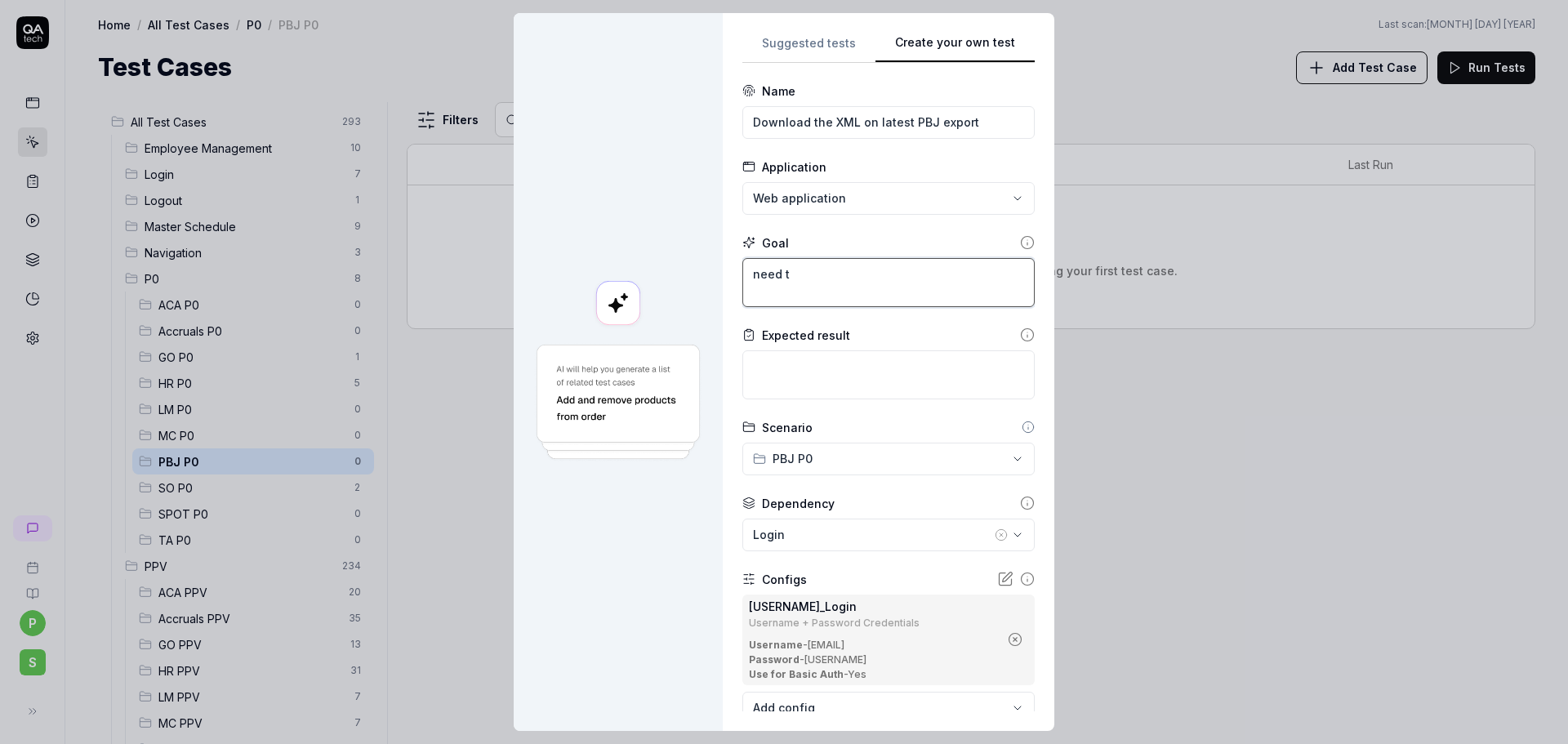 type on "*" 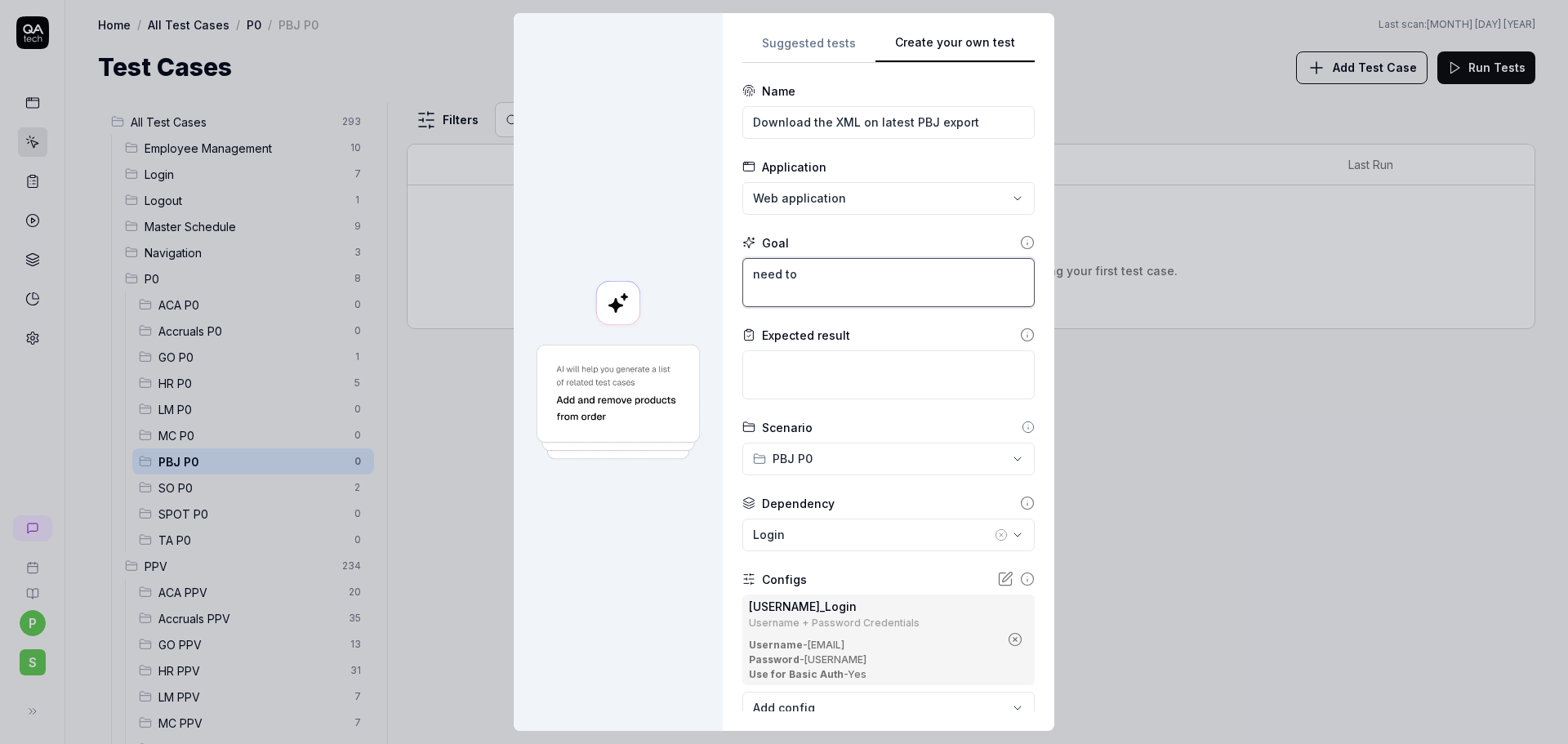 type on "*" 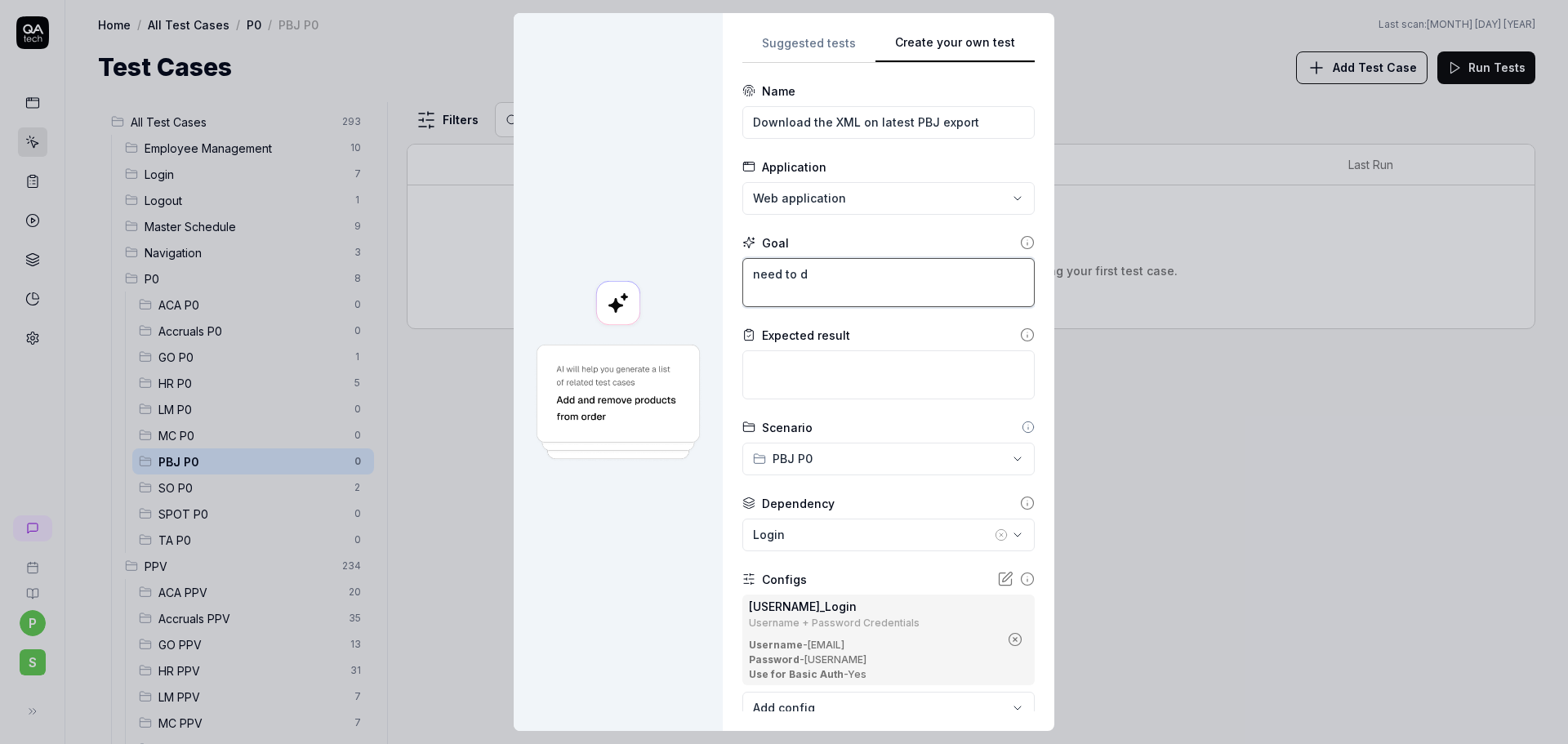 type on "need to do" 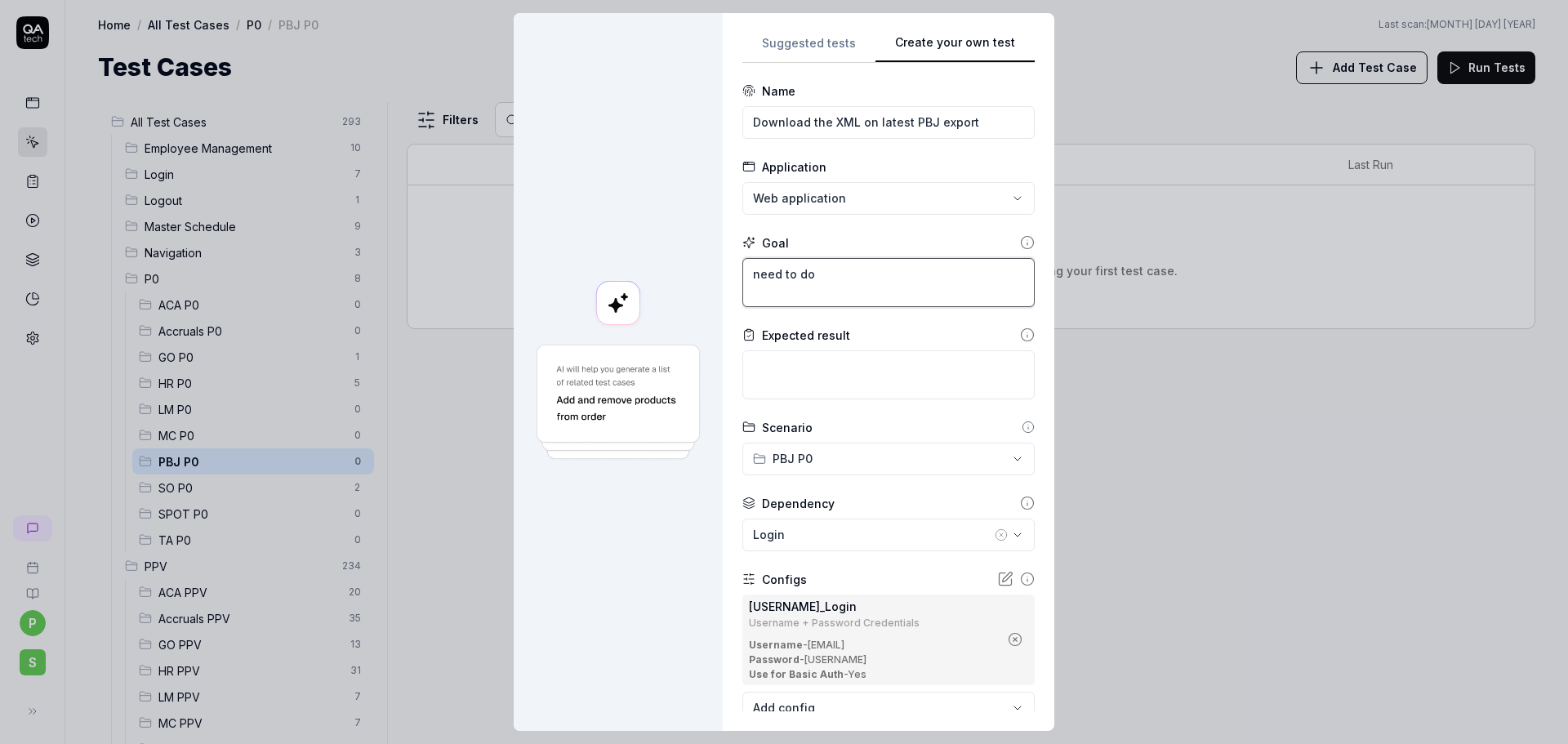 type on "*" 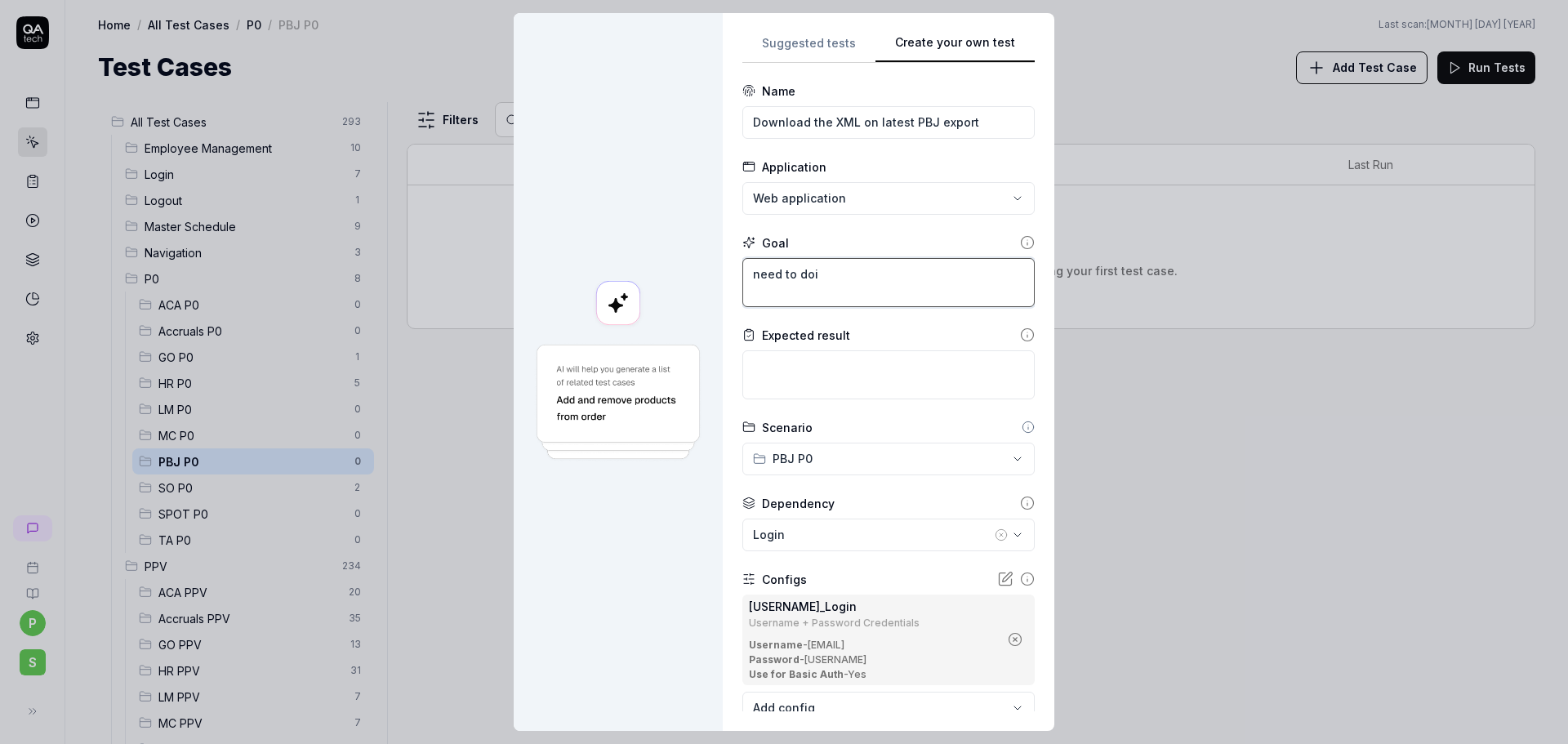 type on "*" 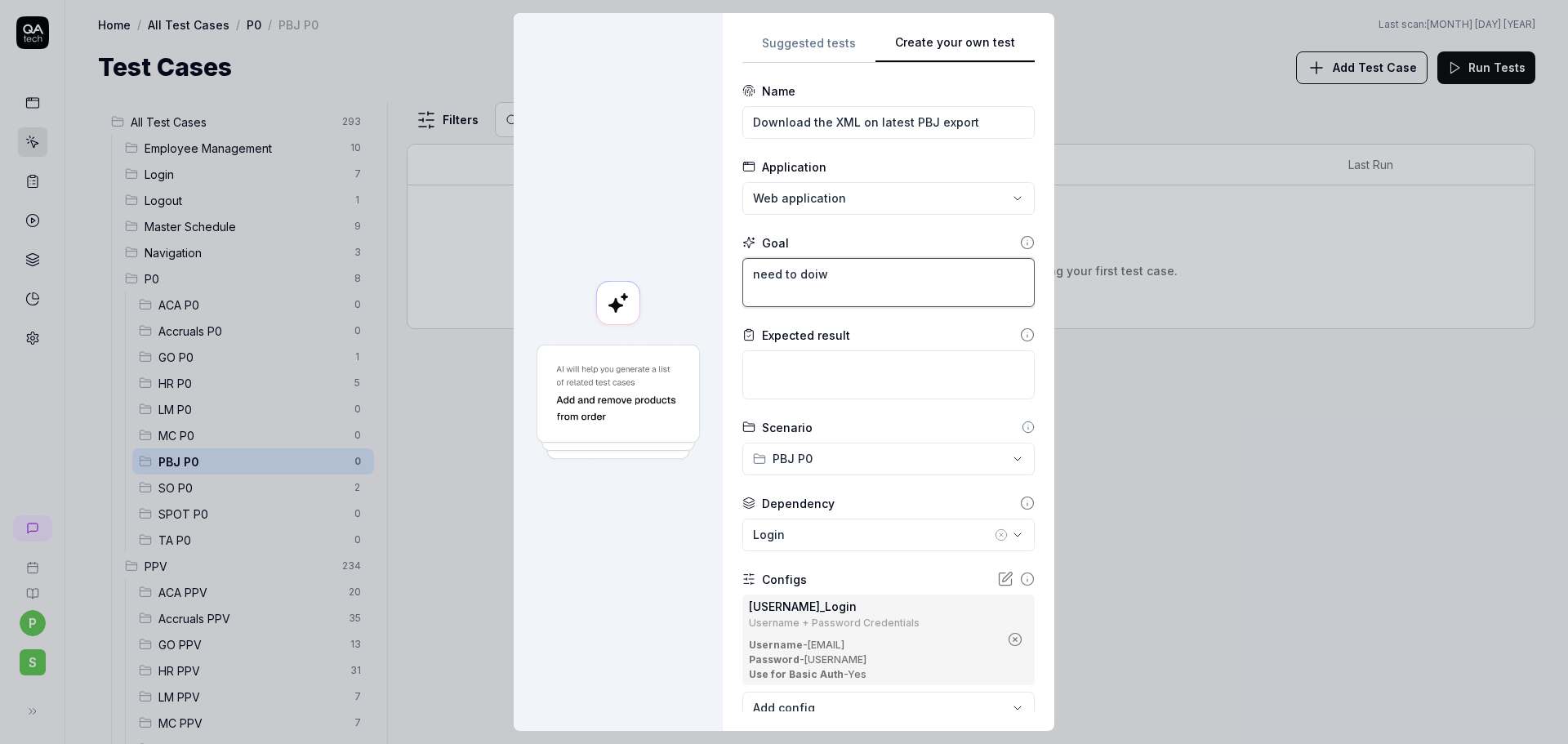 type on "*" 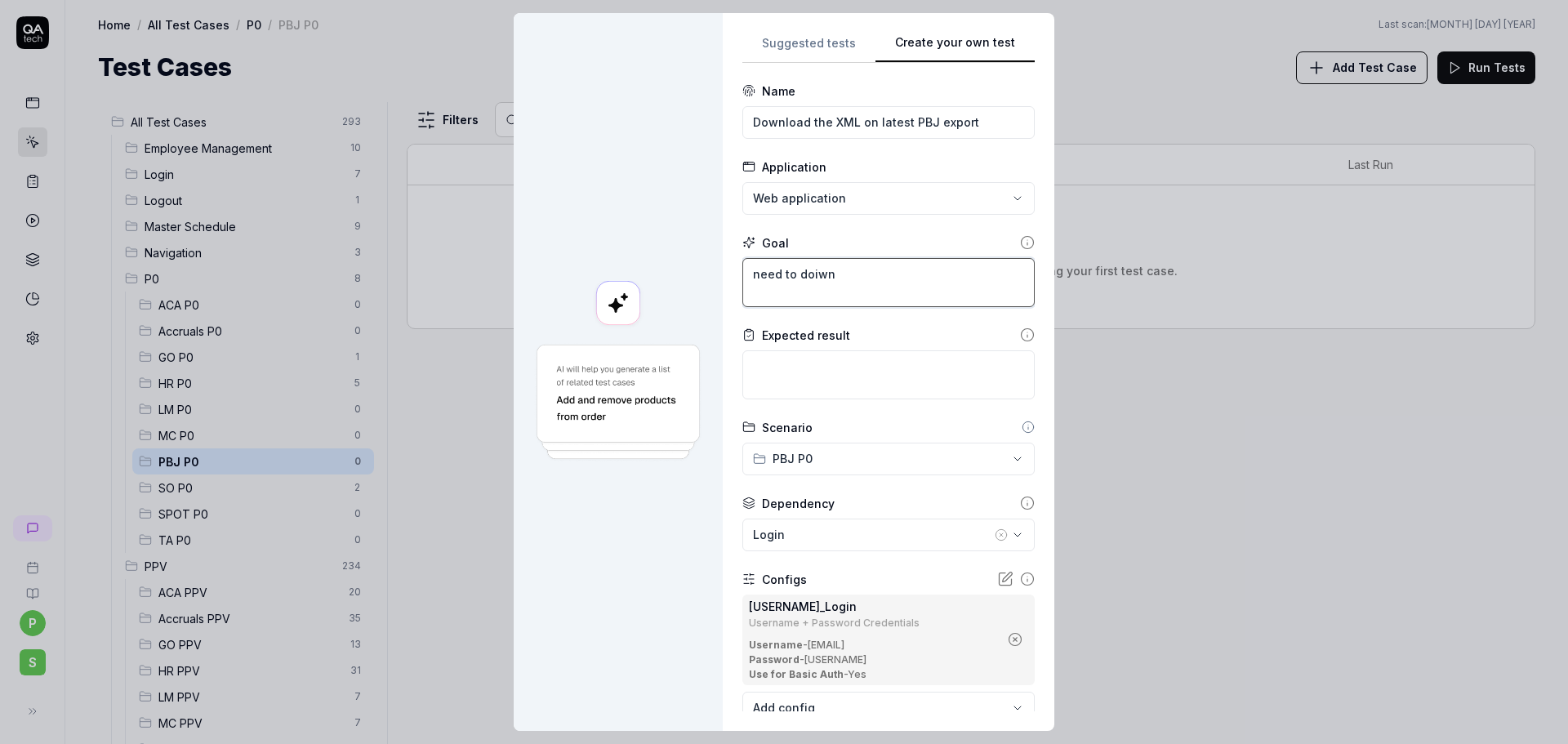 type on "*" 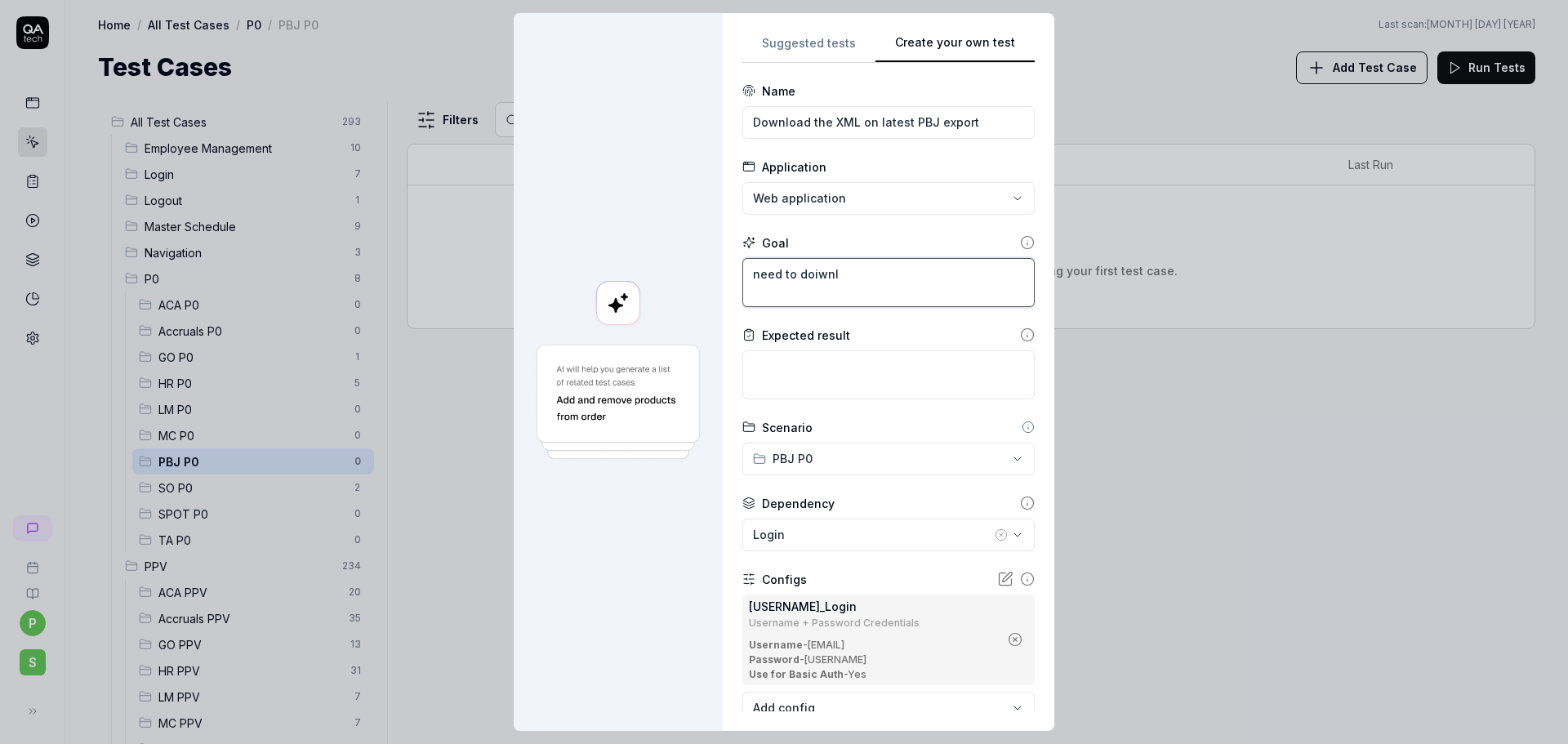 type on "need to doiwnlo" 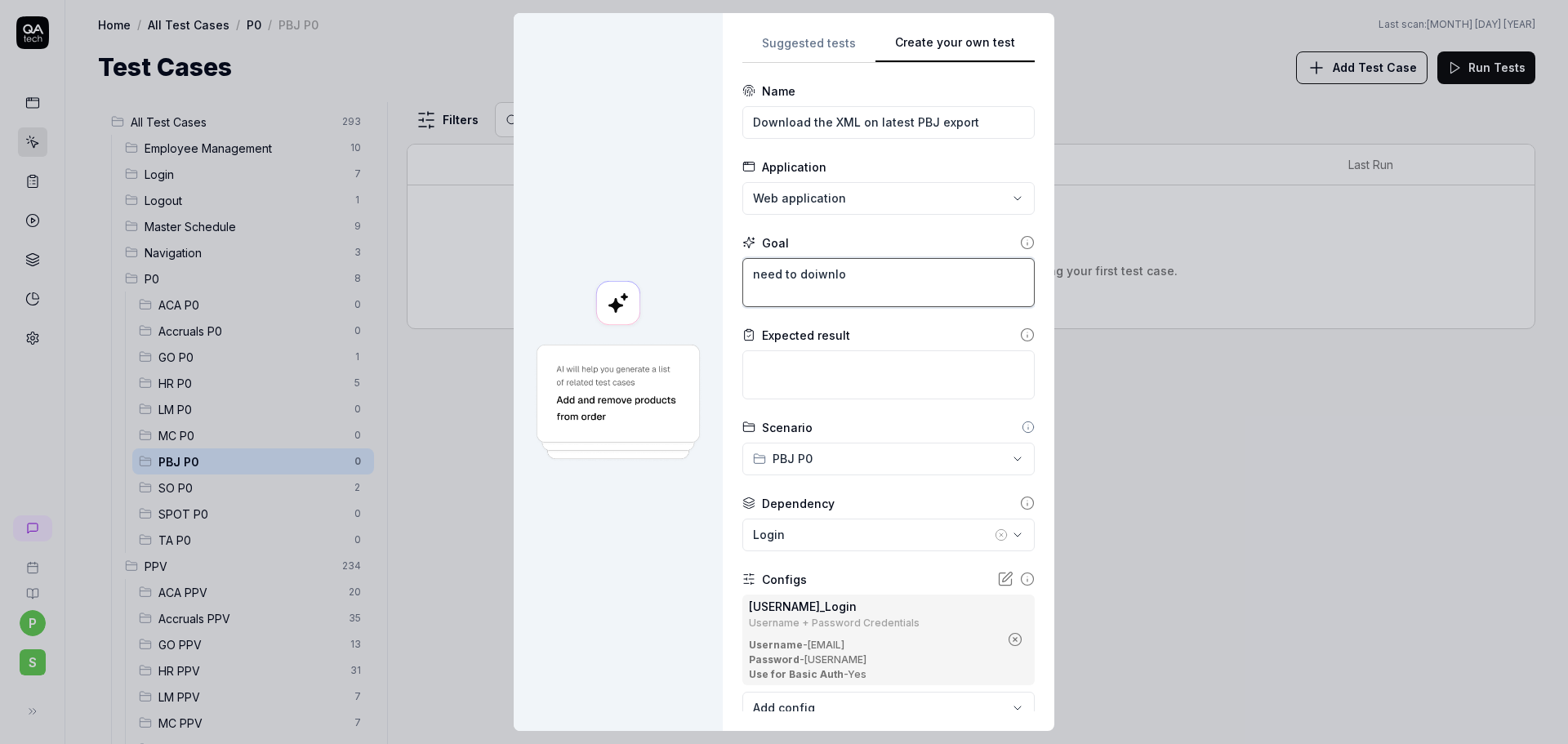 type on "*" 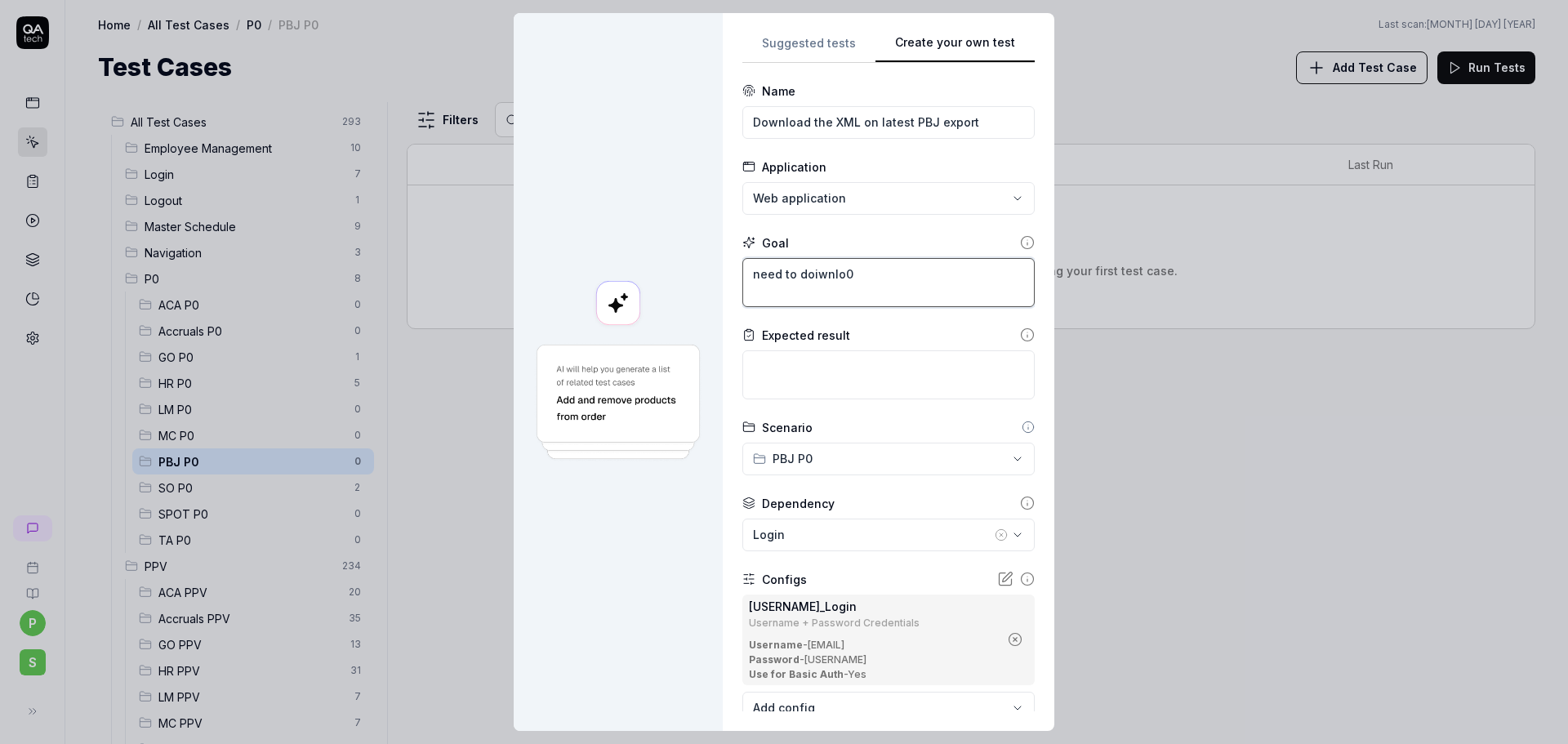 type on "*" 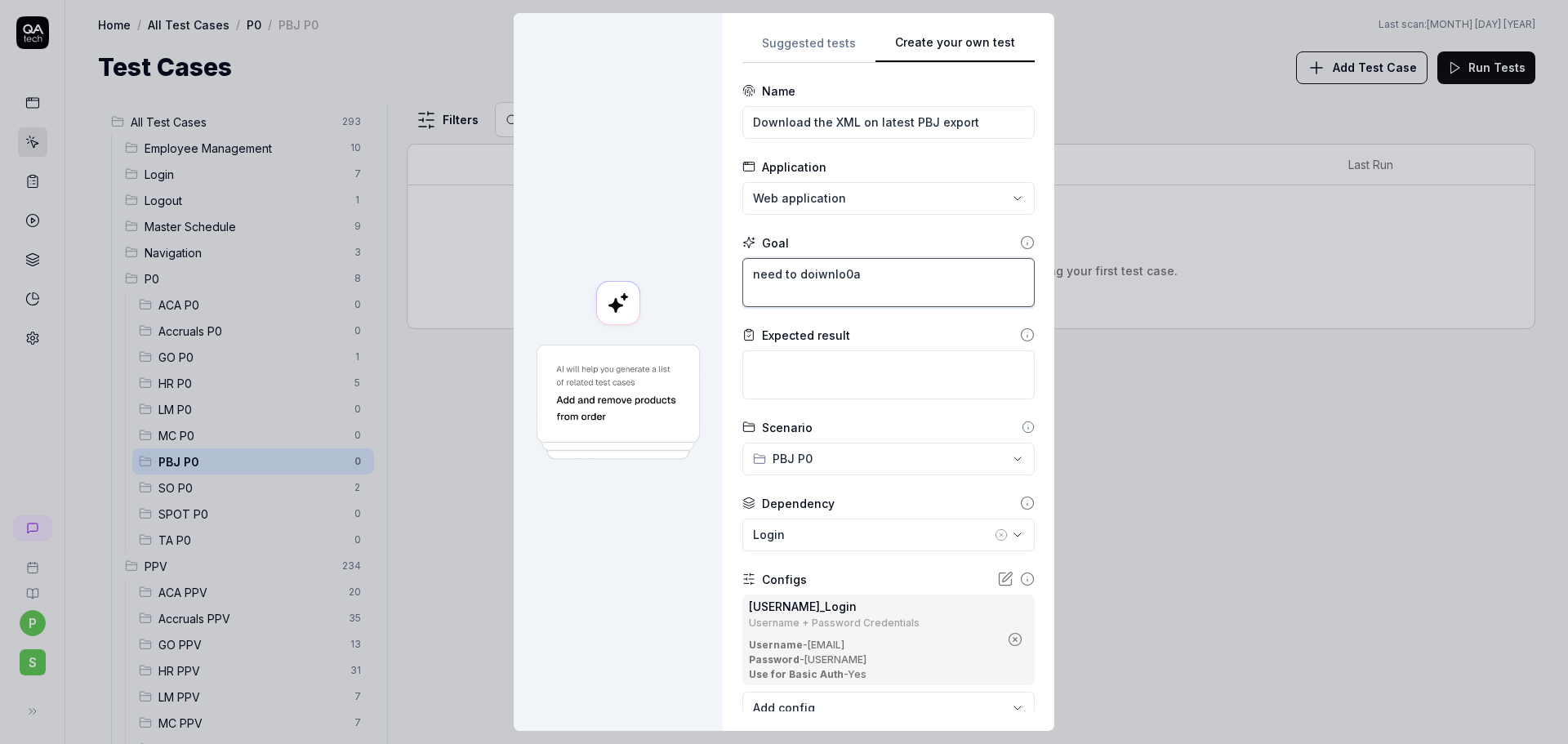 type on "*" 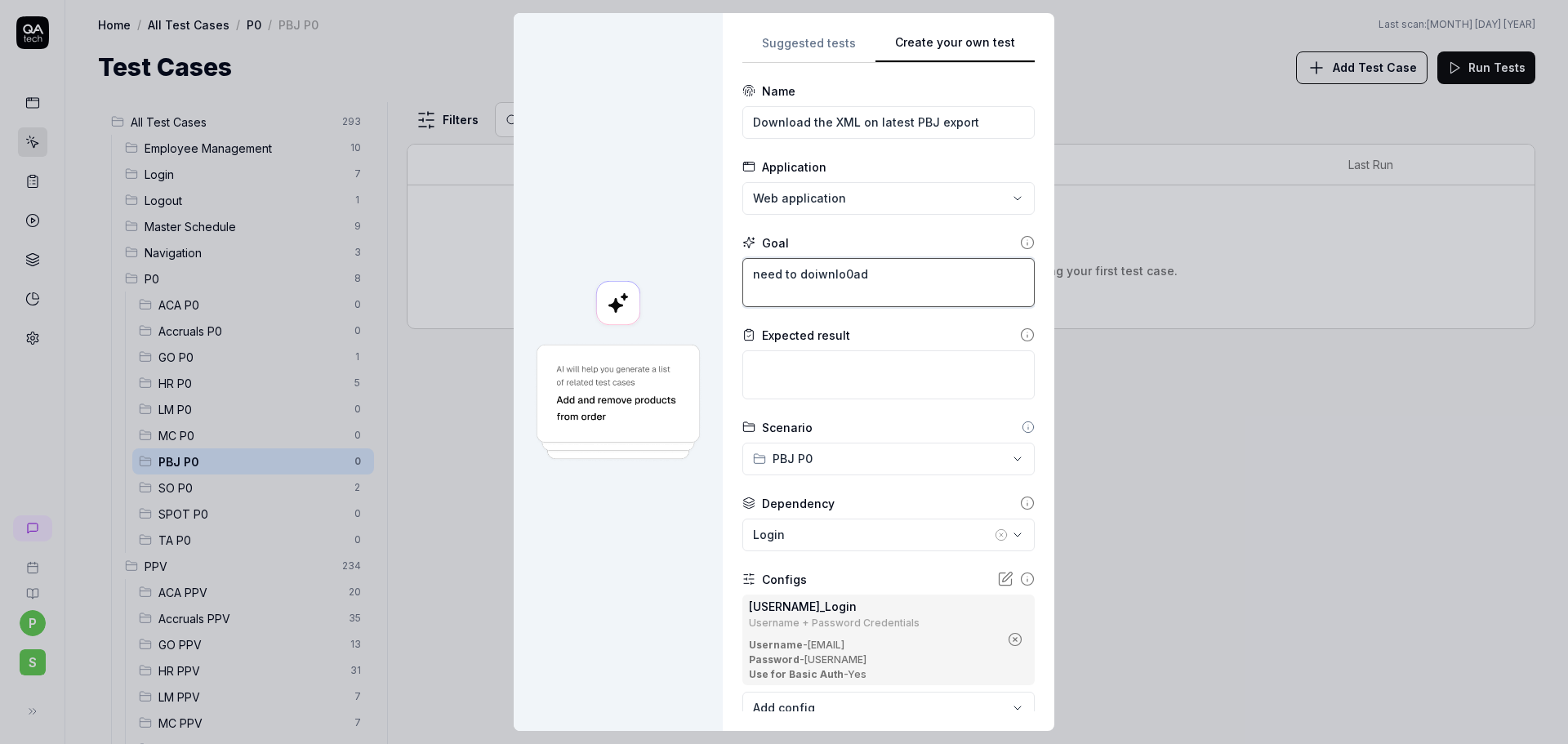 type on "*" 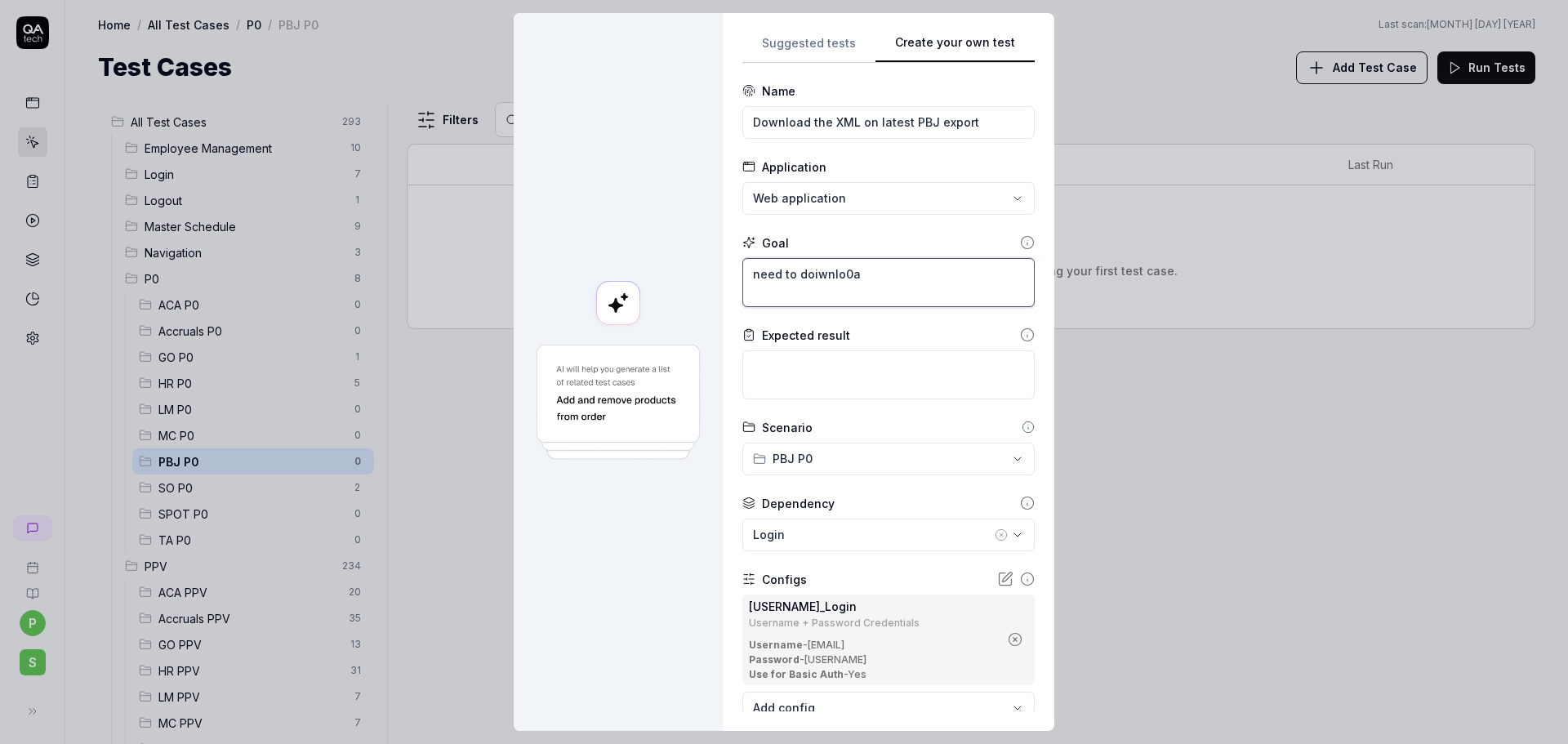 type on "*" 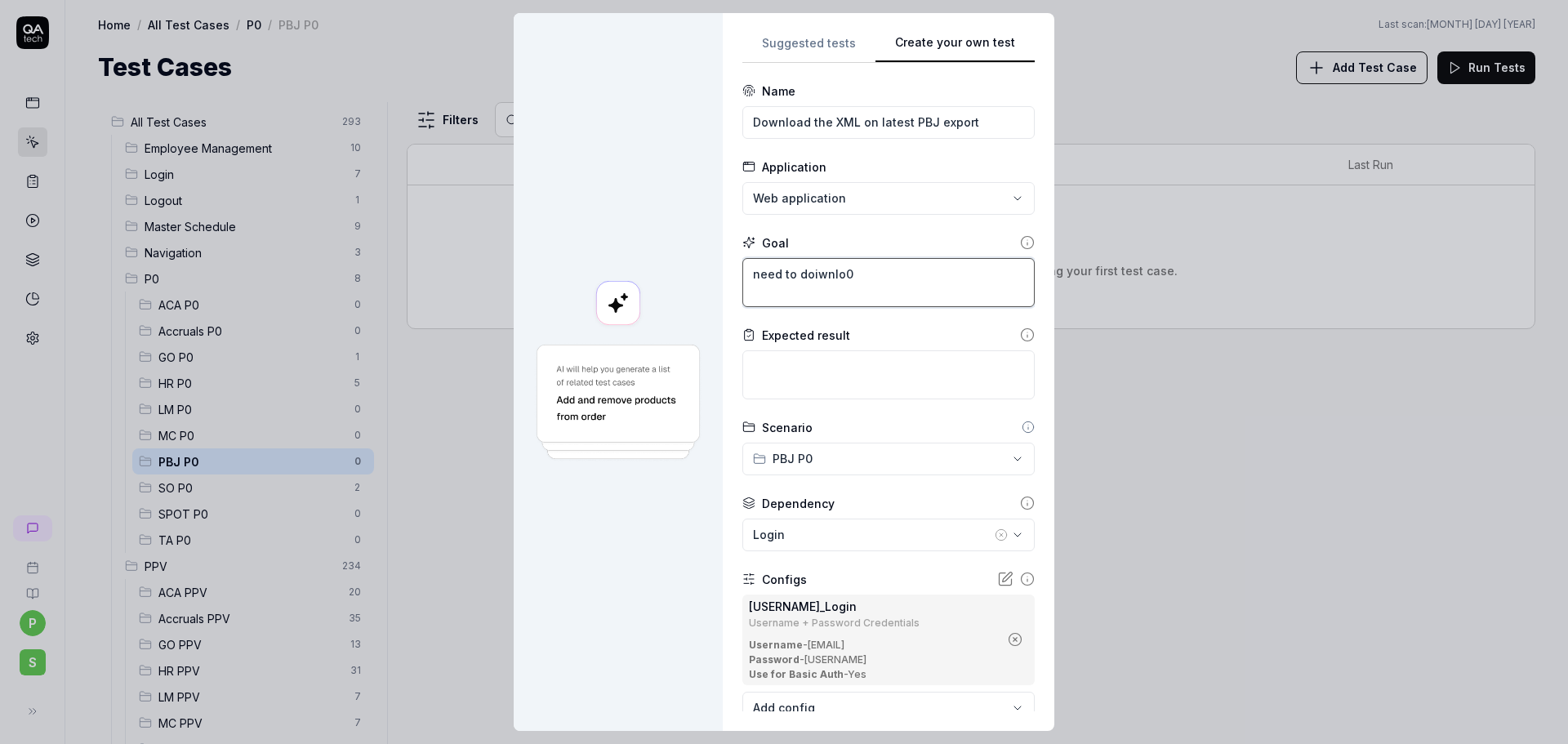type on "*" 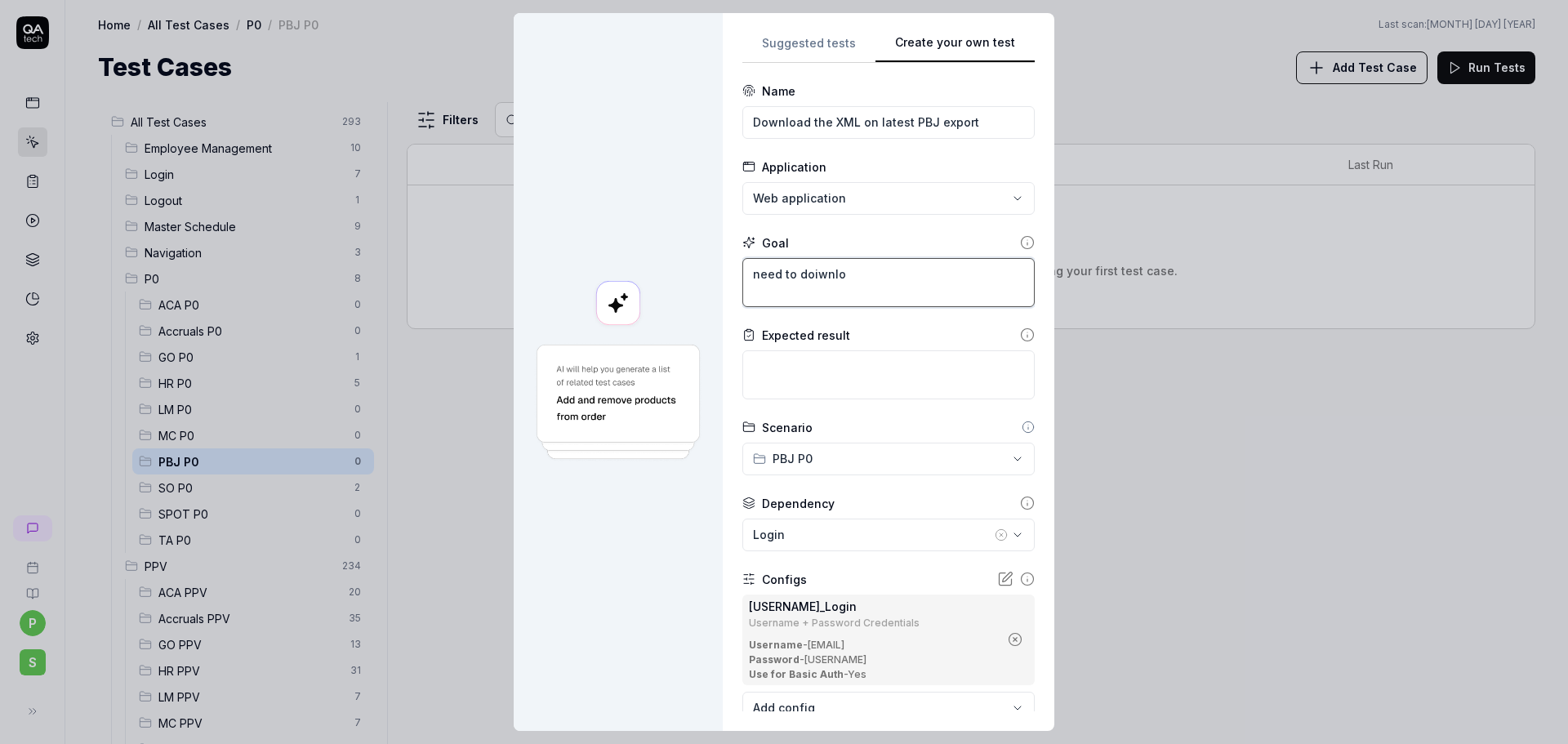 type on "*" 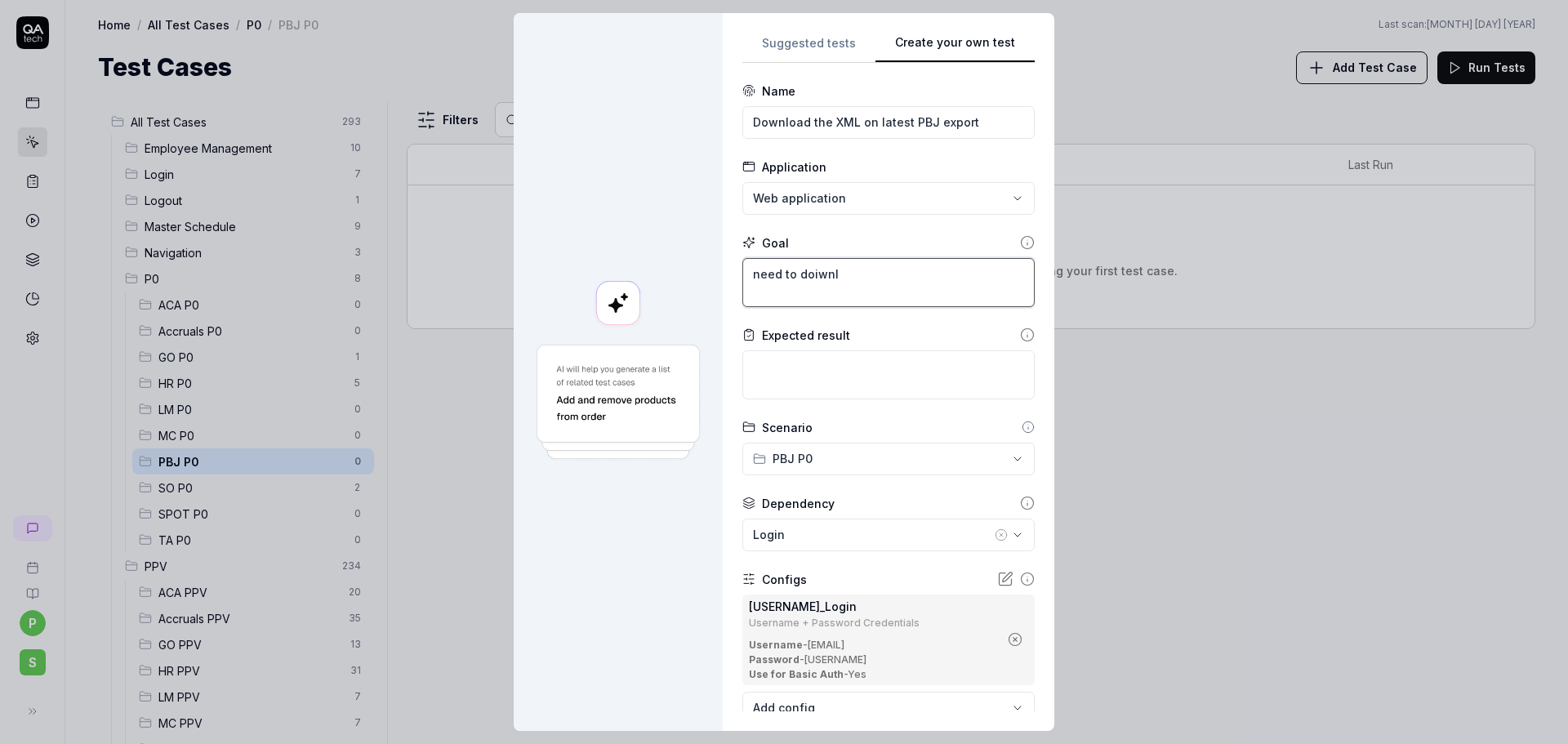 type on "*" 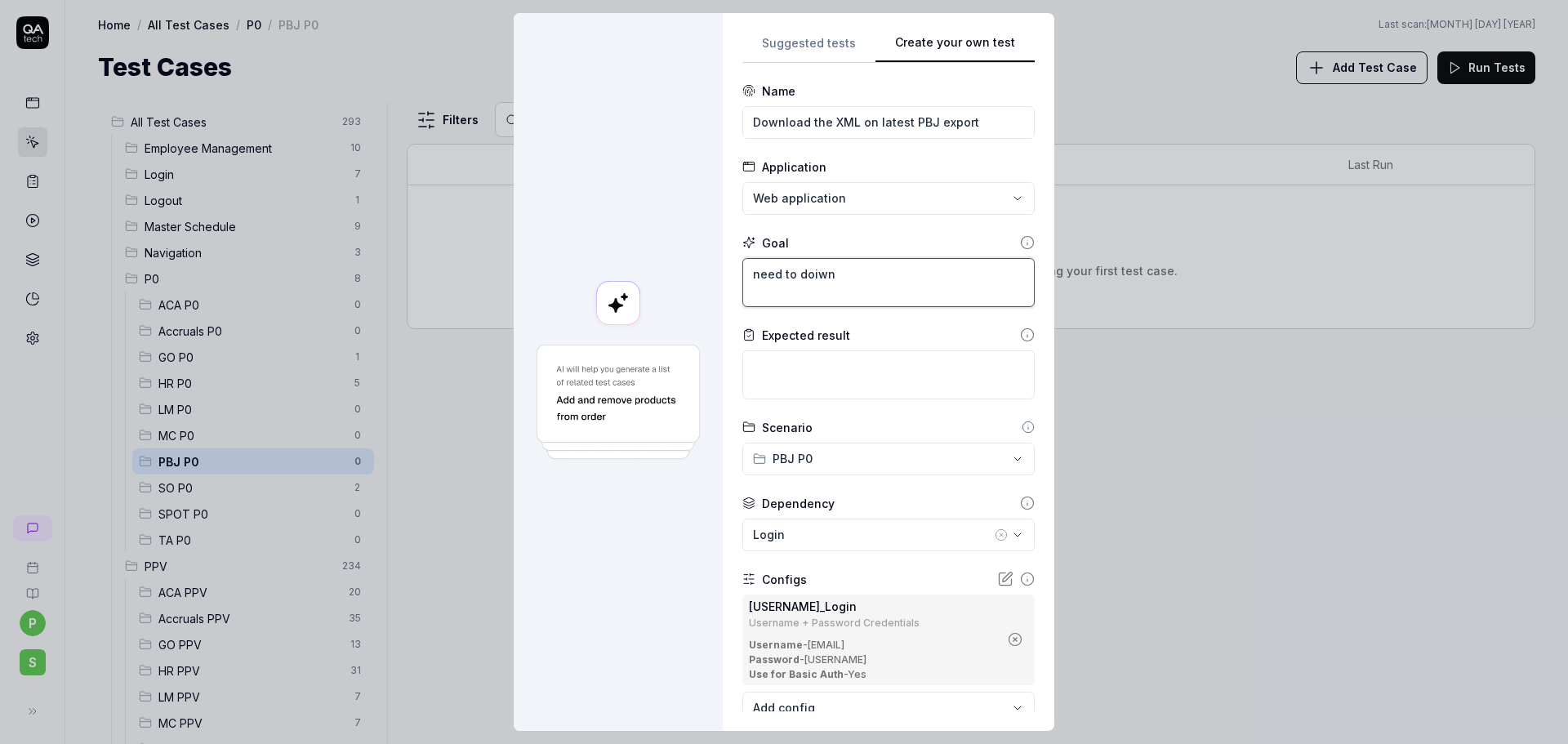 type on "*" 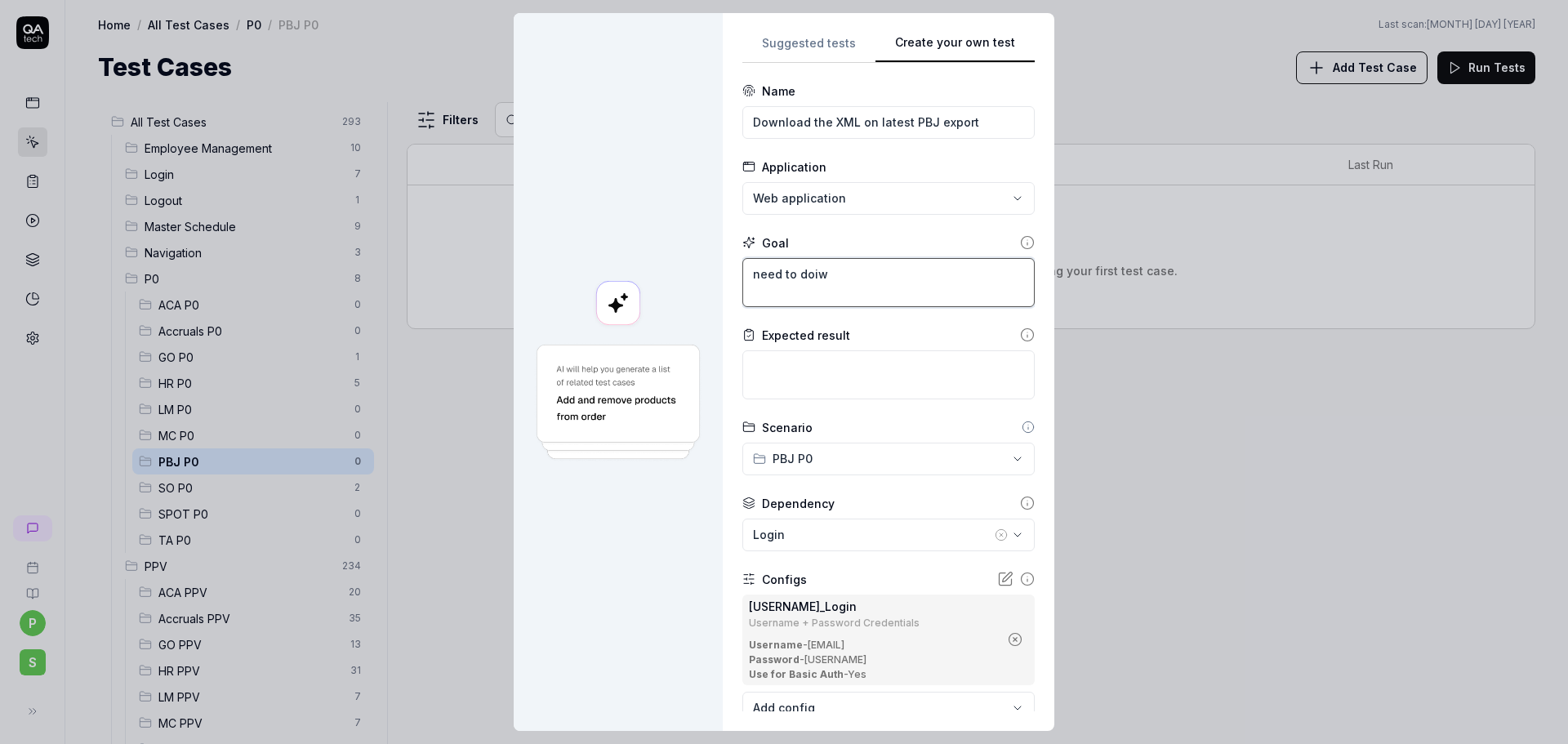 type on "*" 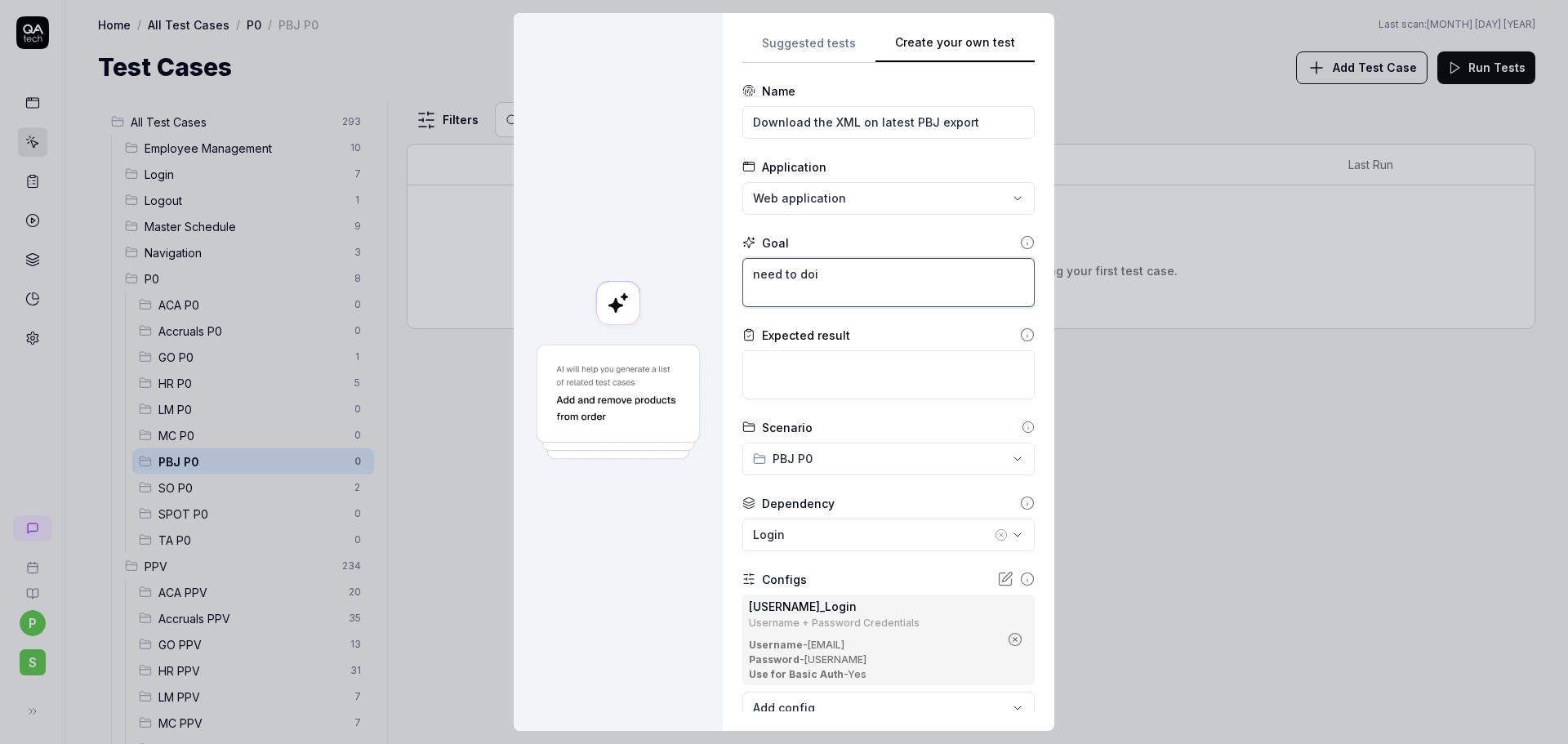 type on "need to do" 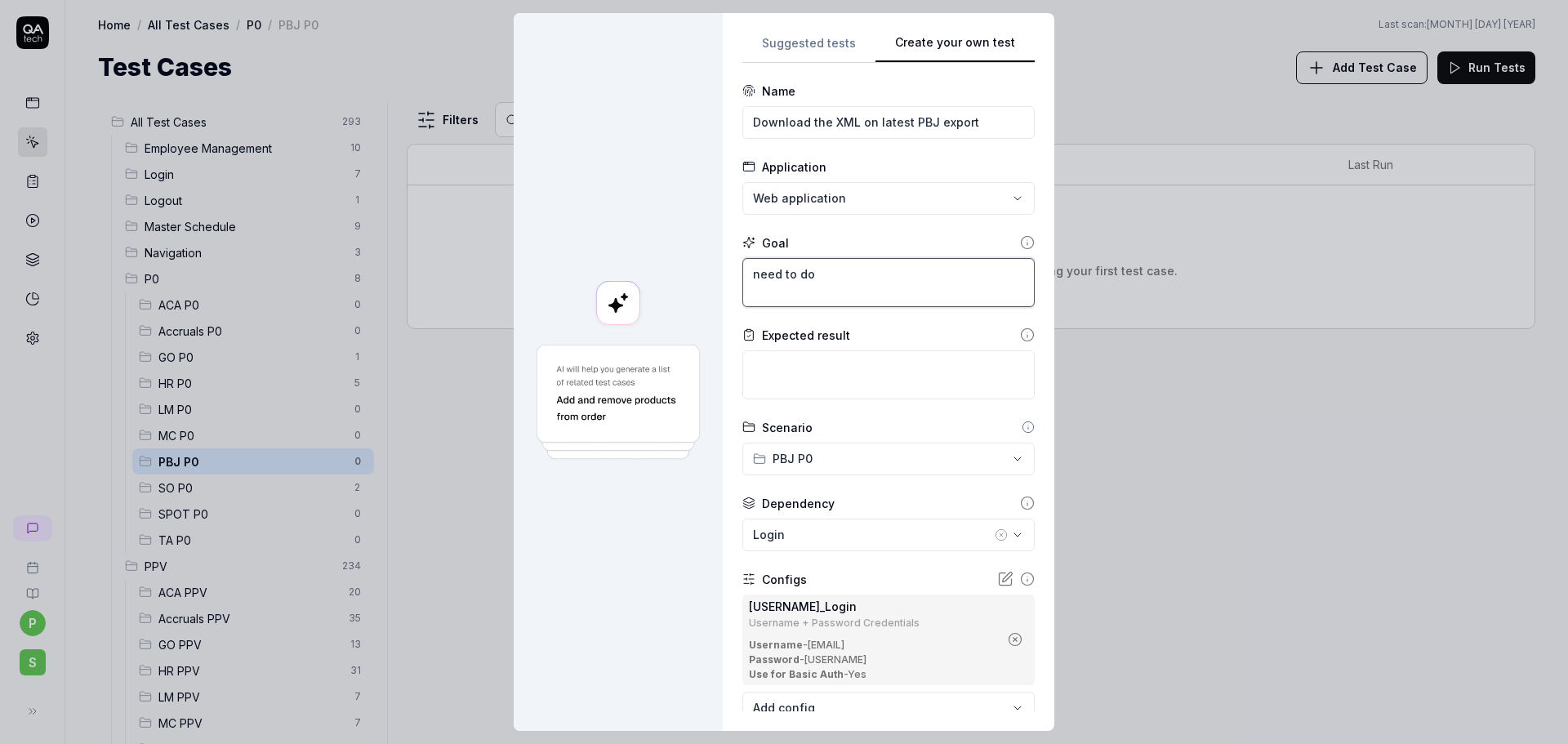 type on "*" 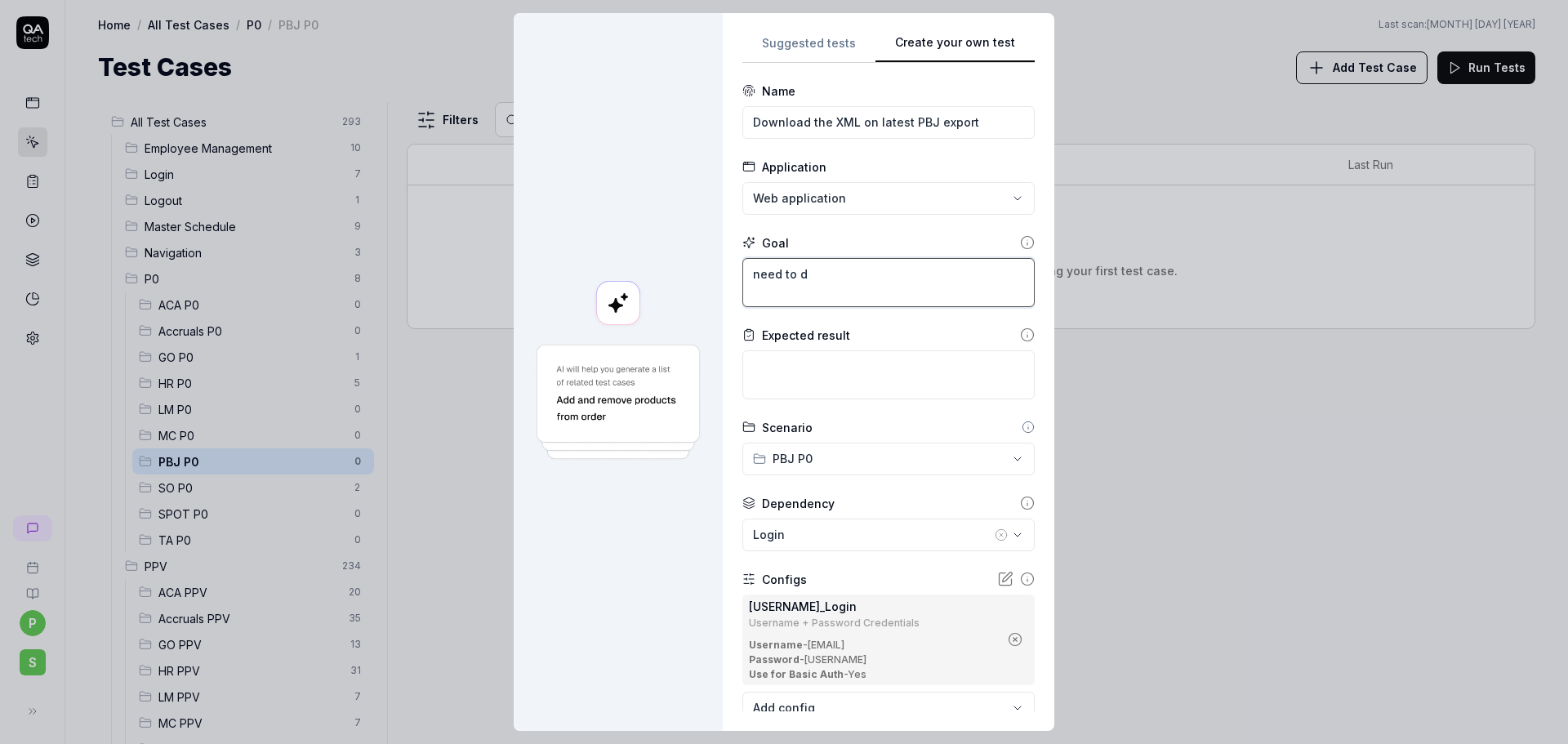 type on "*" 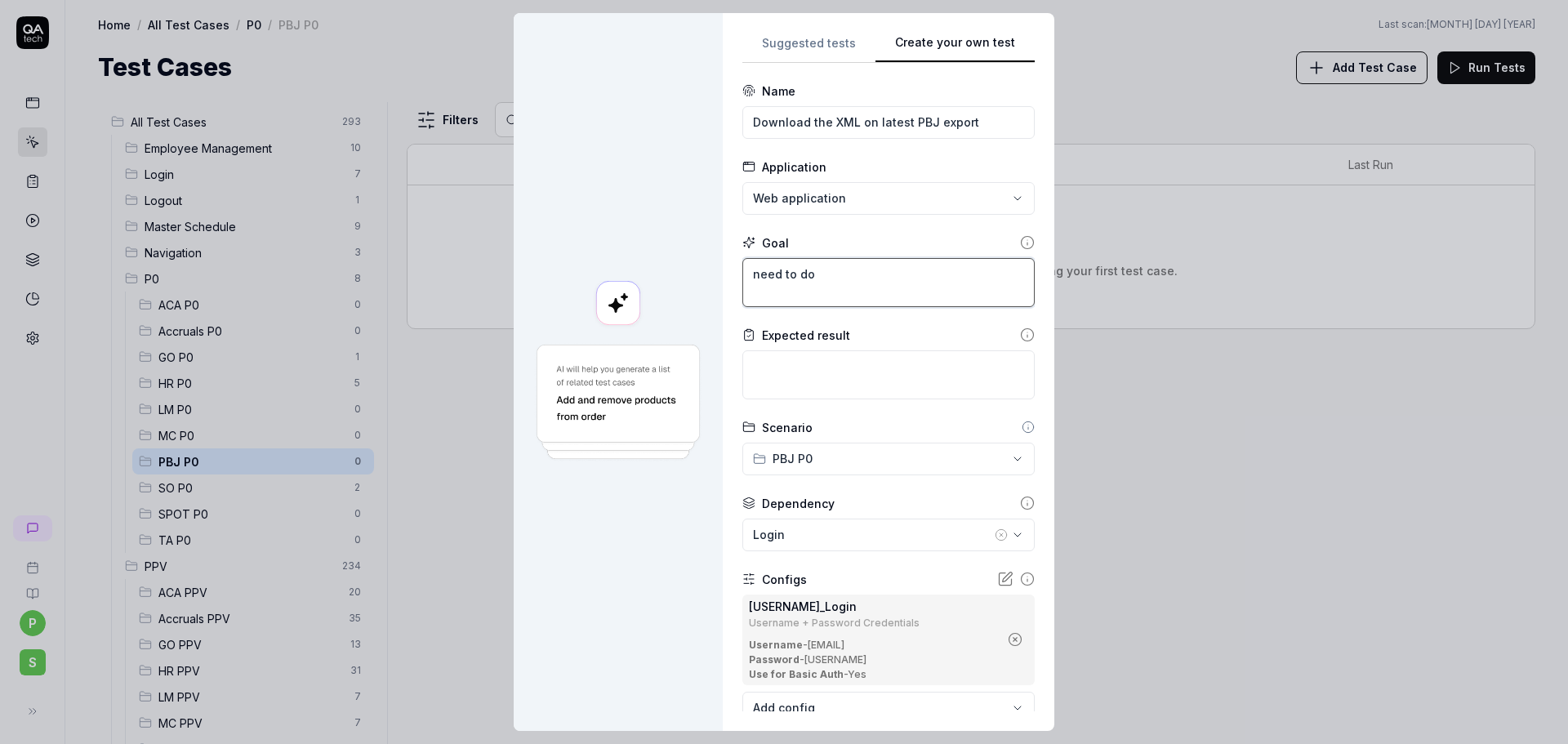 type on "*" 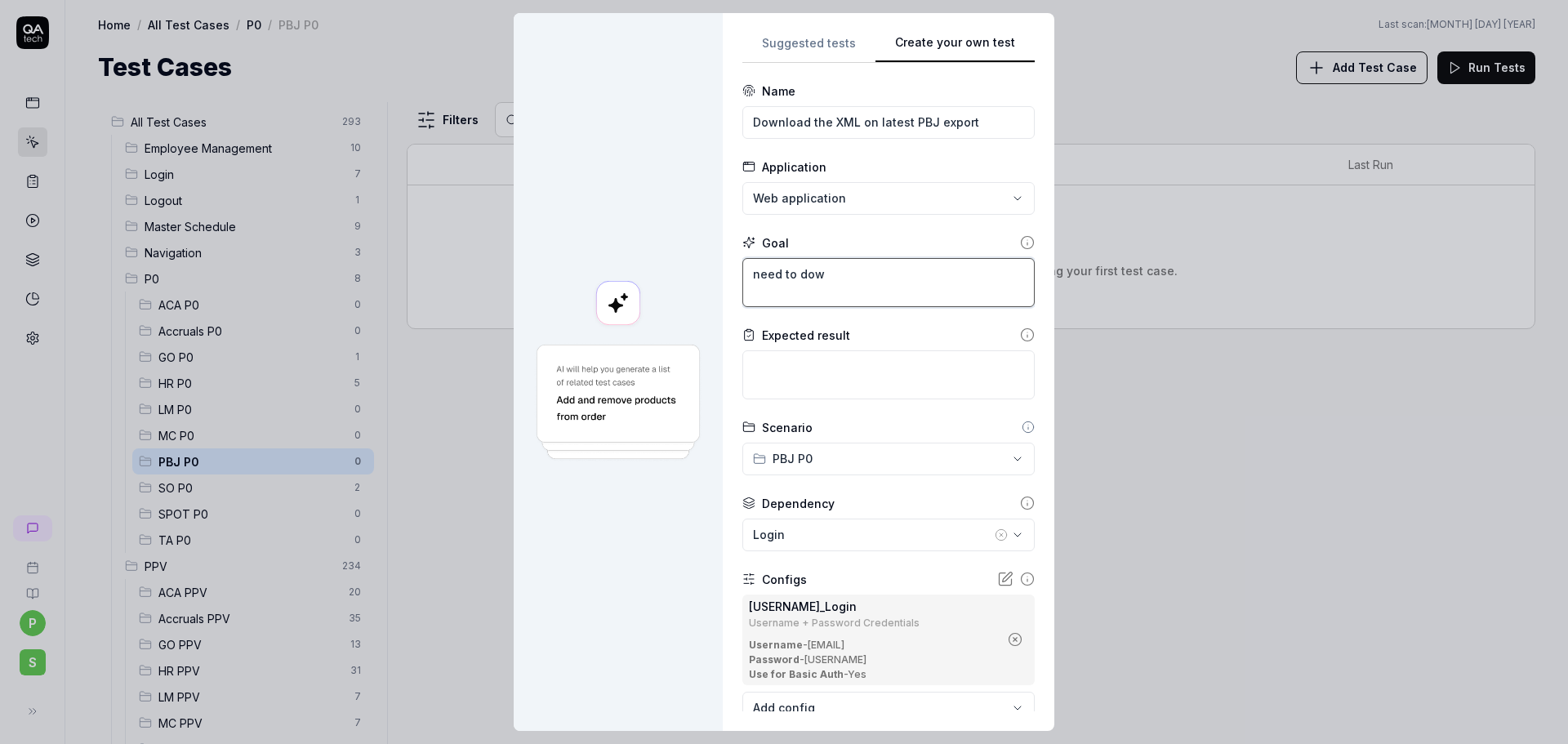 type on "*" 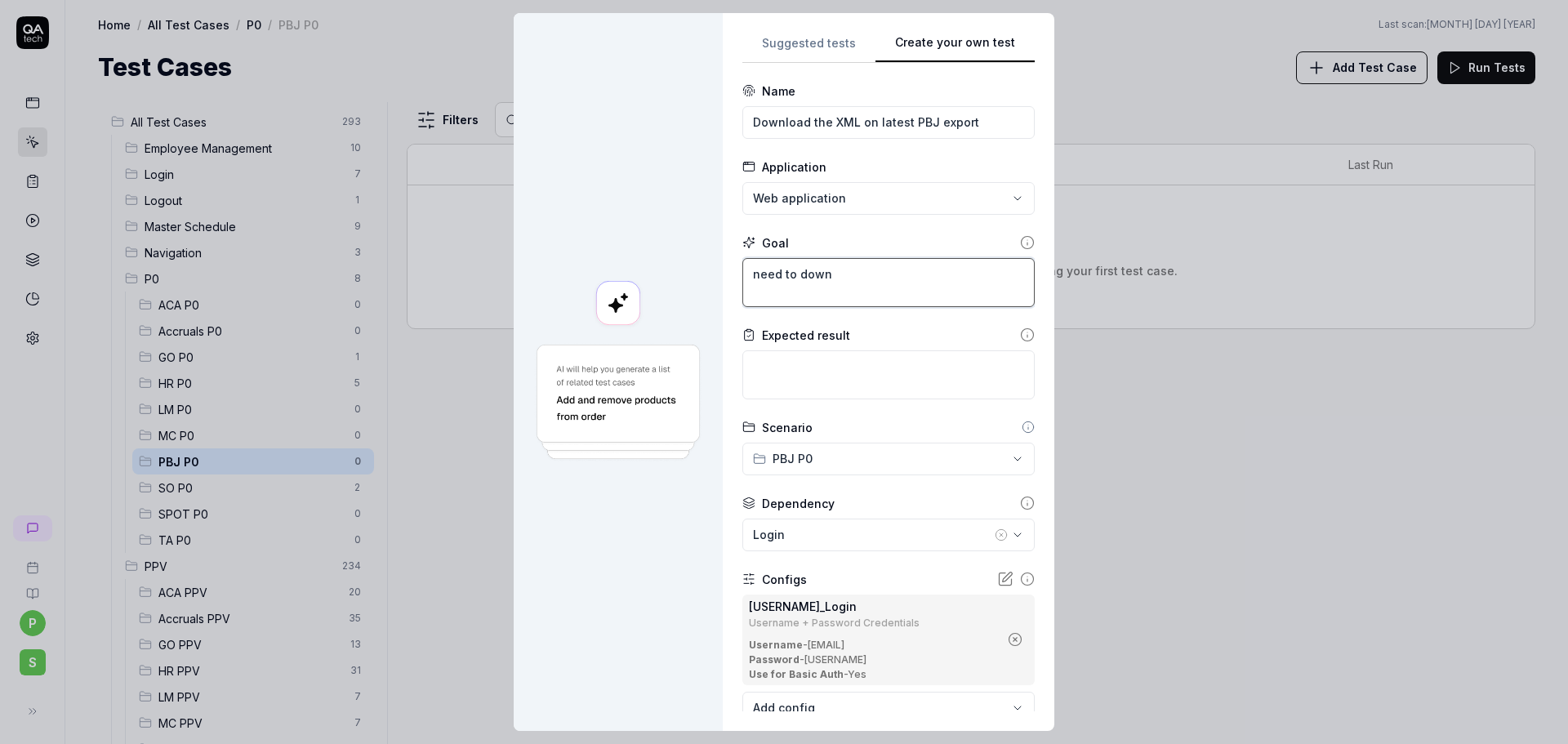 type on "*" 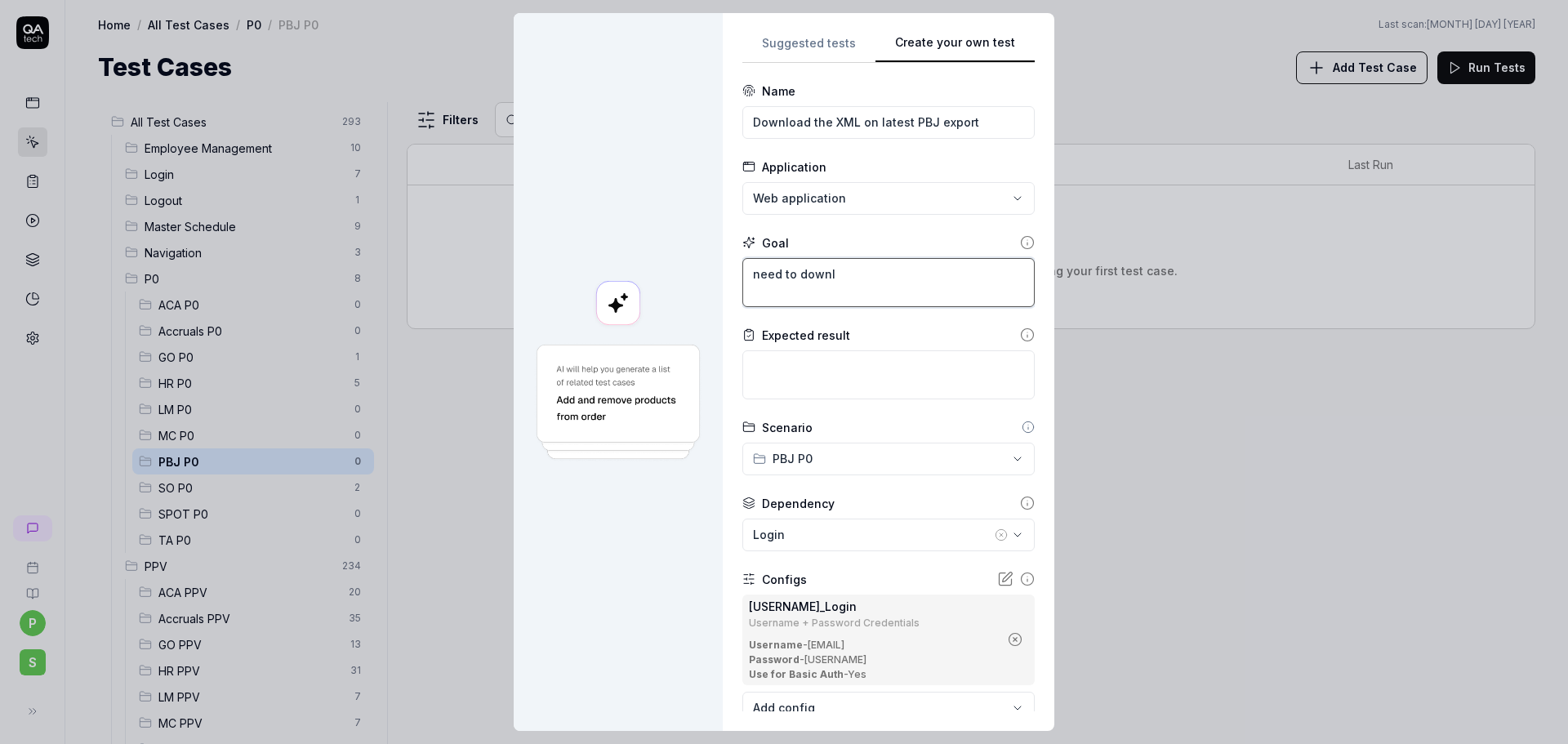 type on "*" 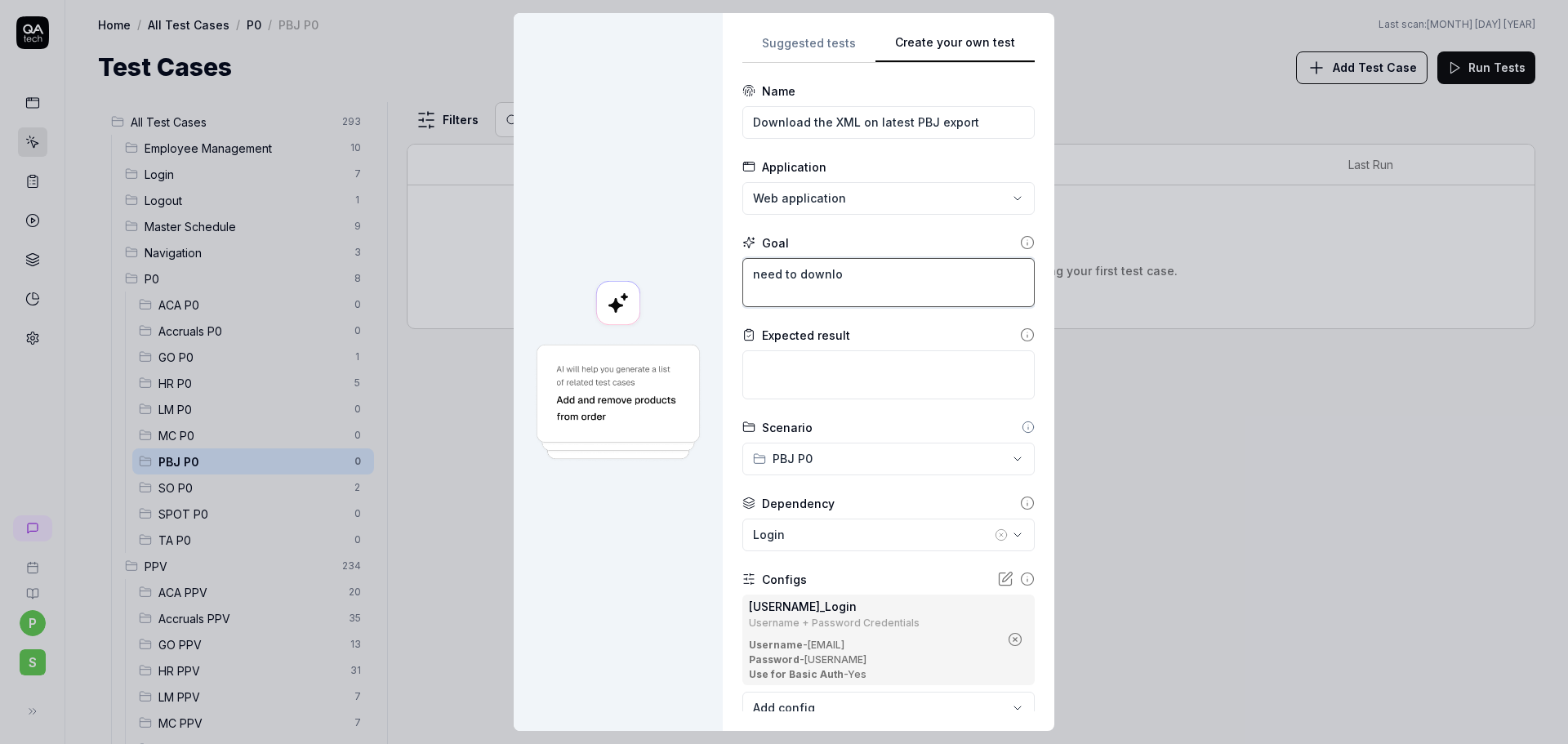 type on "*" 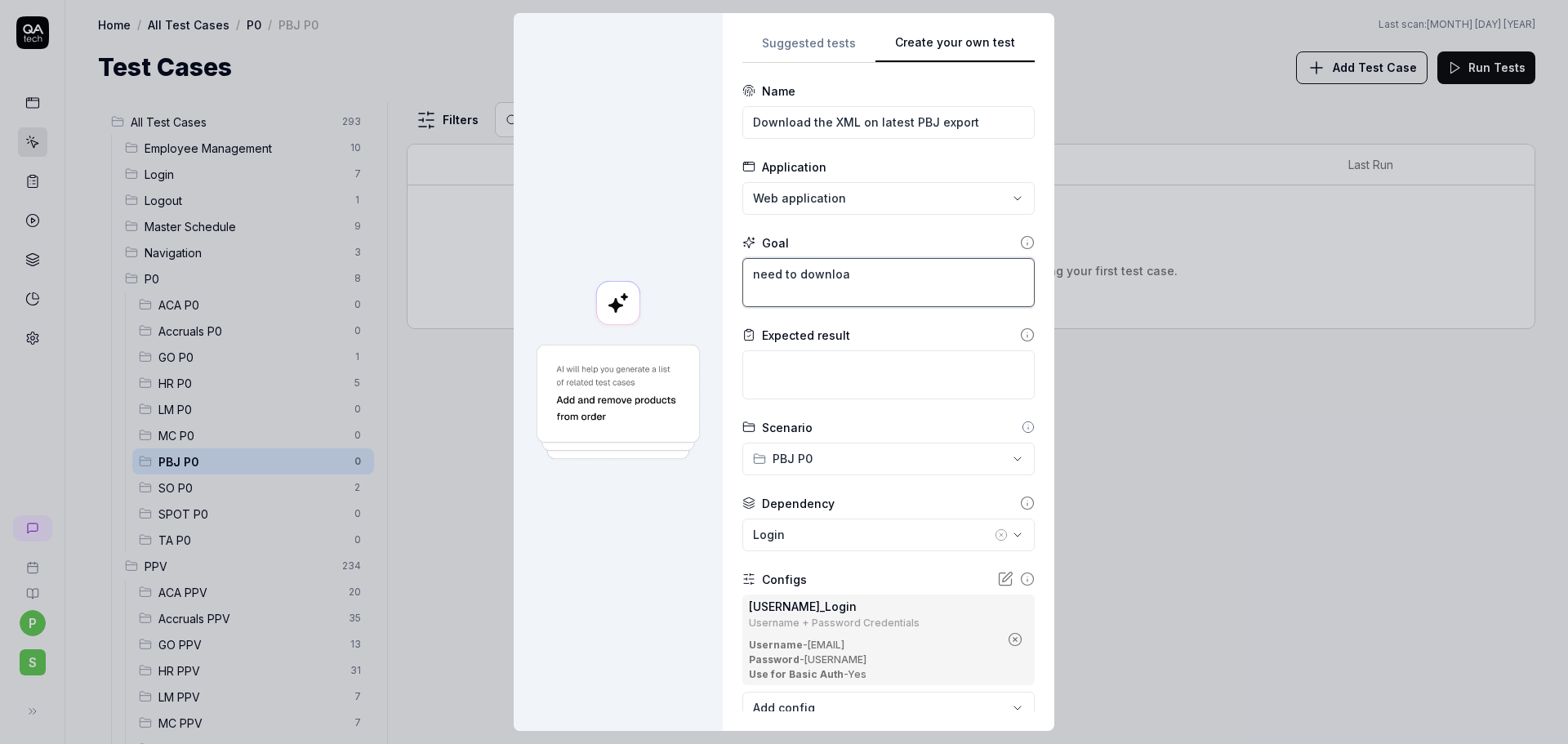 type on "*" 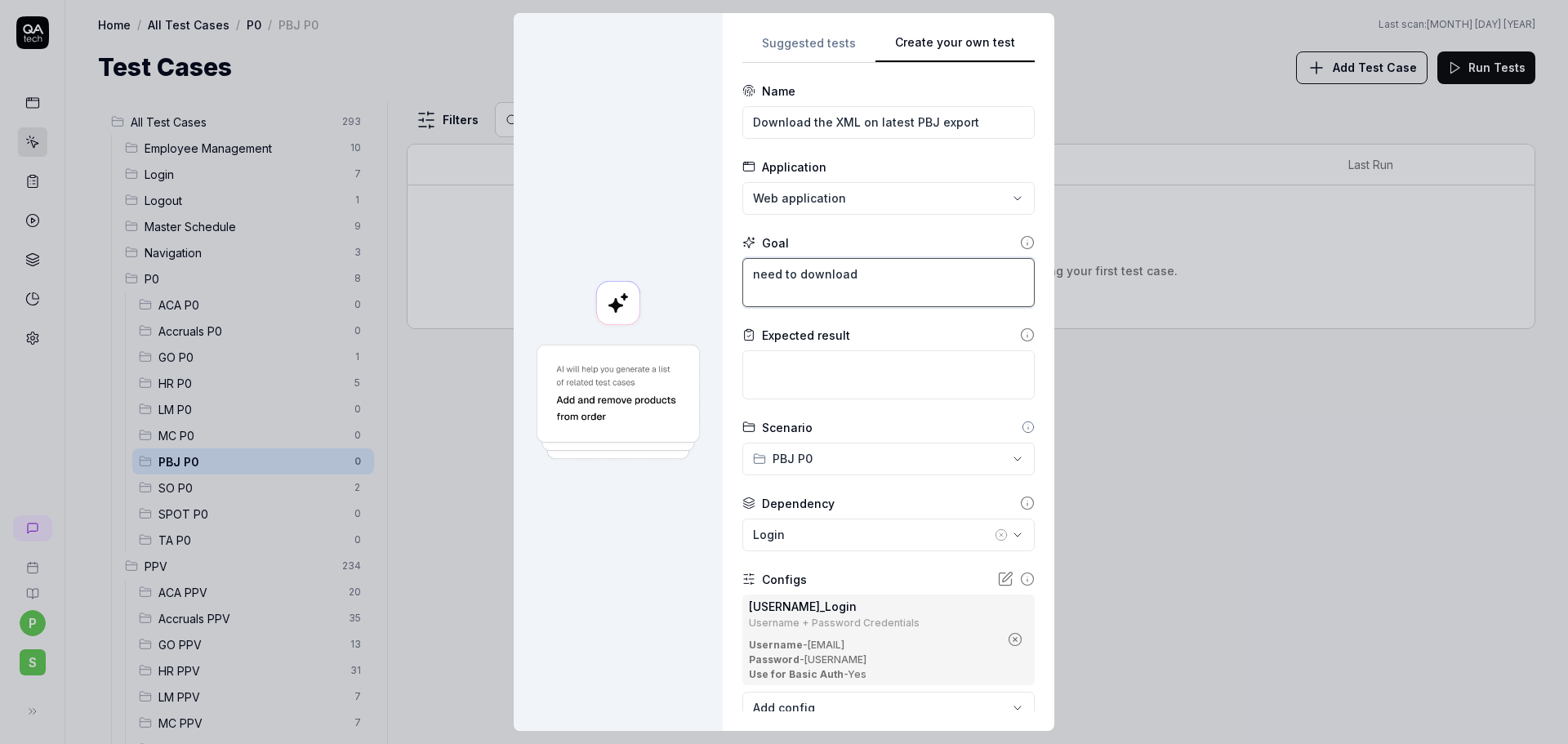 type on "*" 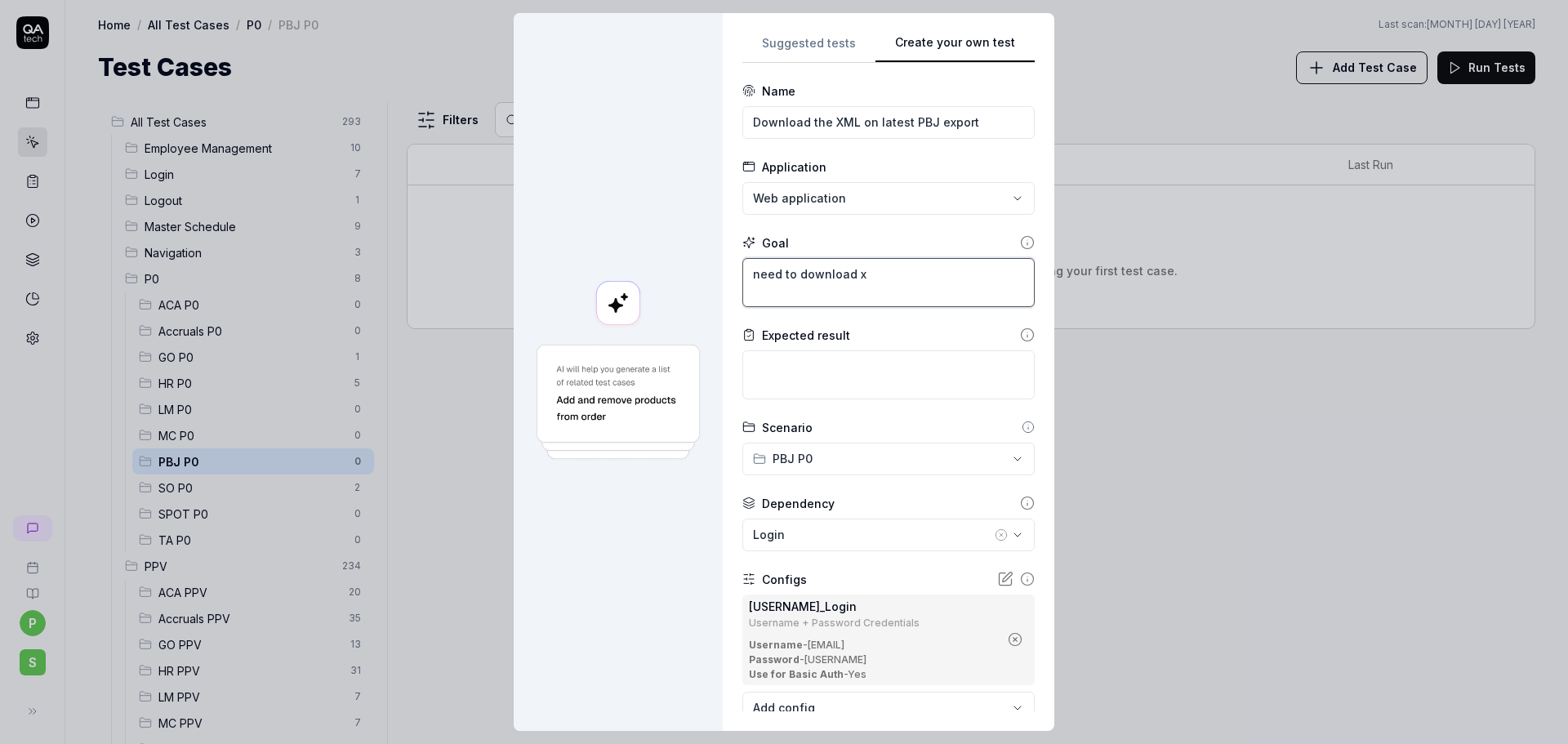 type on "*" 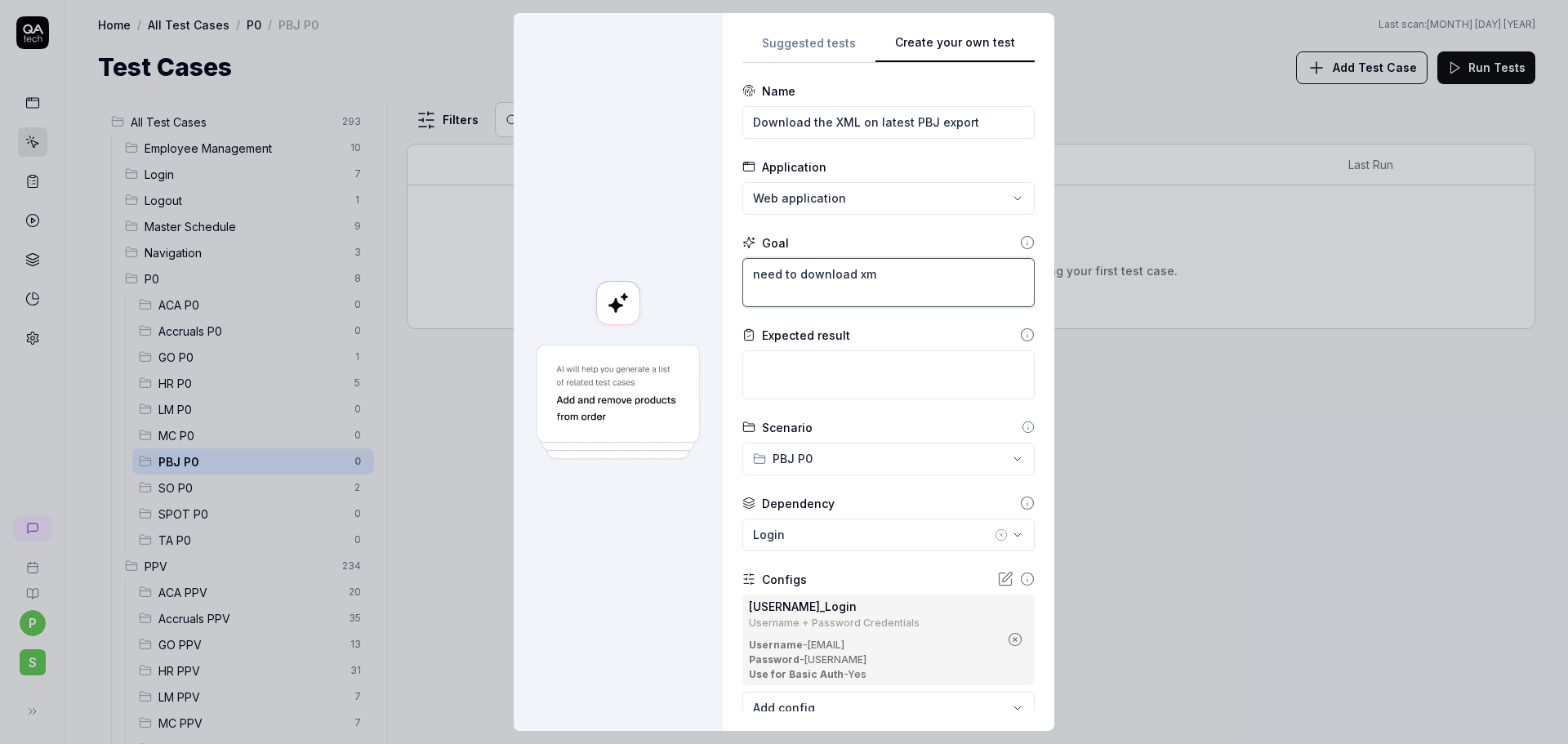 type on "*" 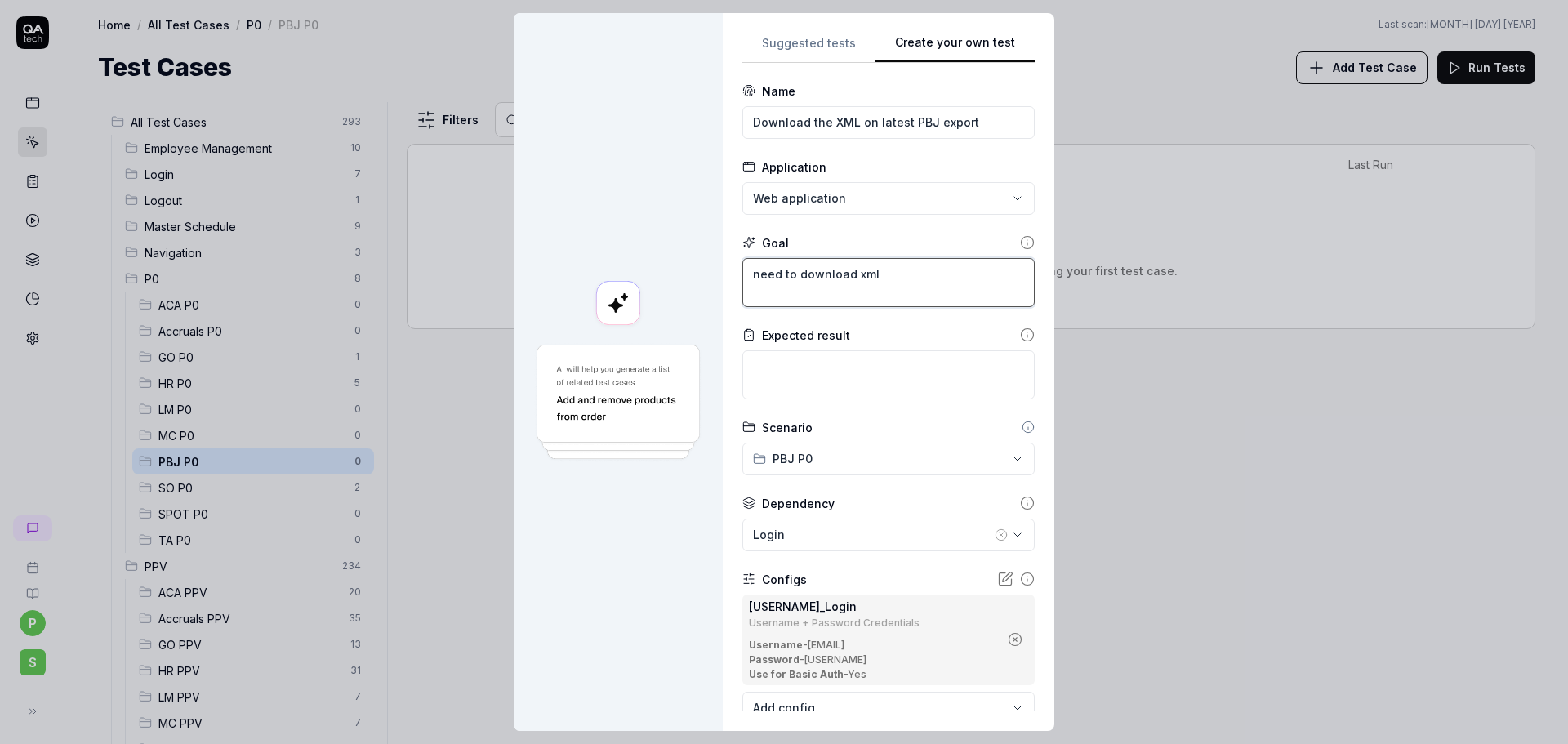 type on "*" 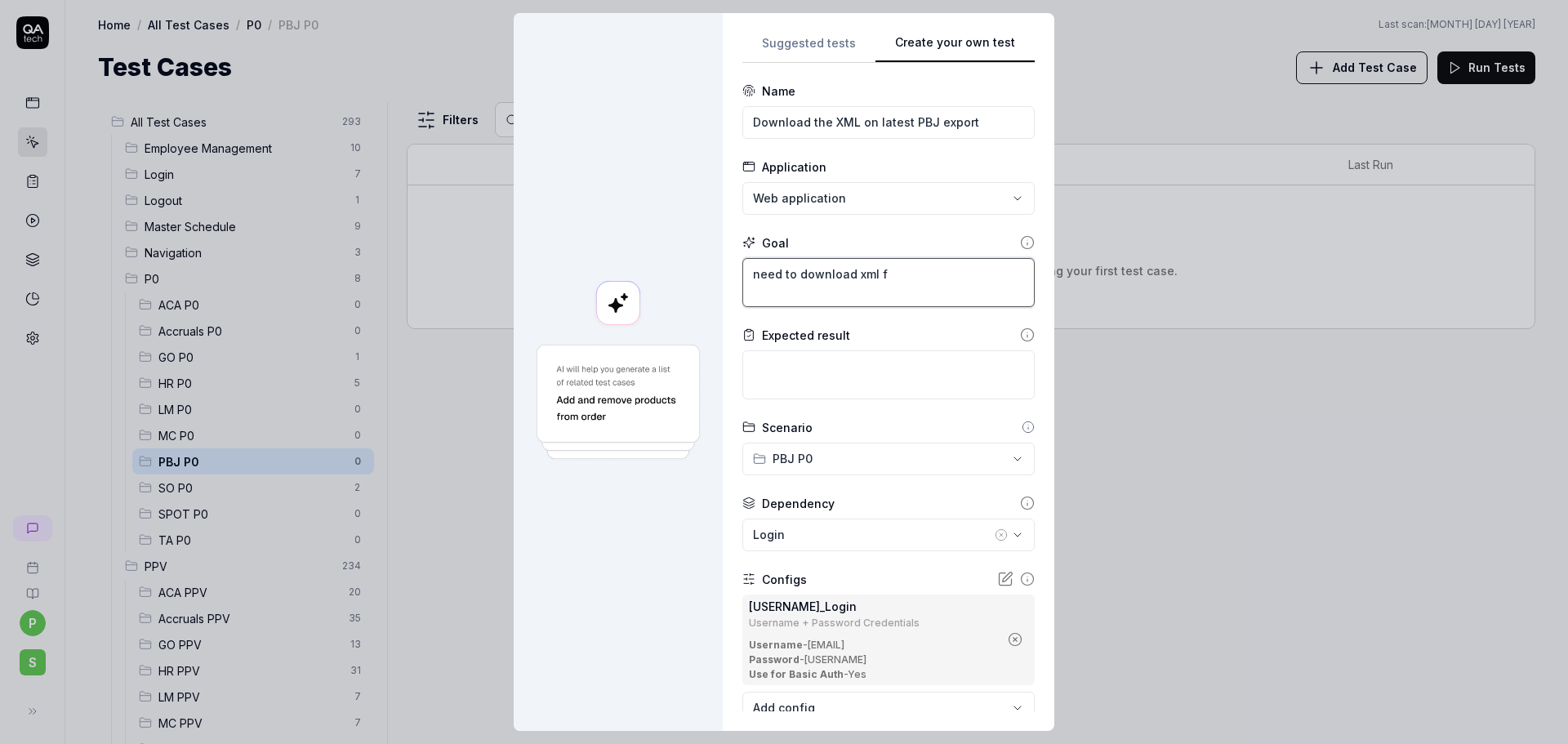 type on "*" 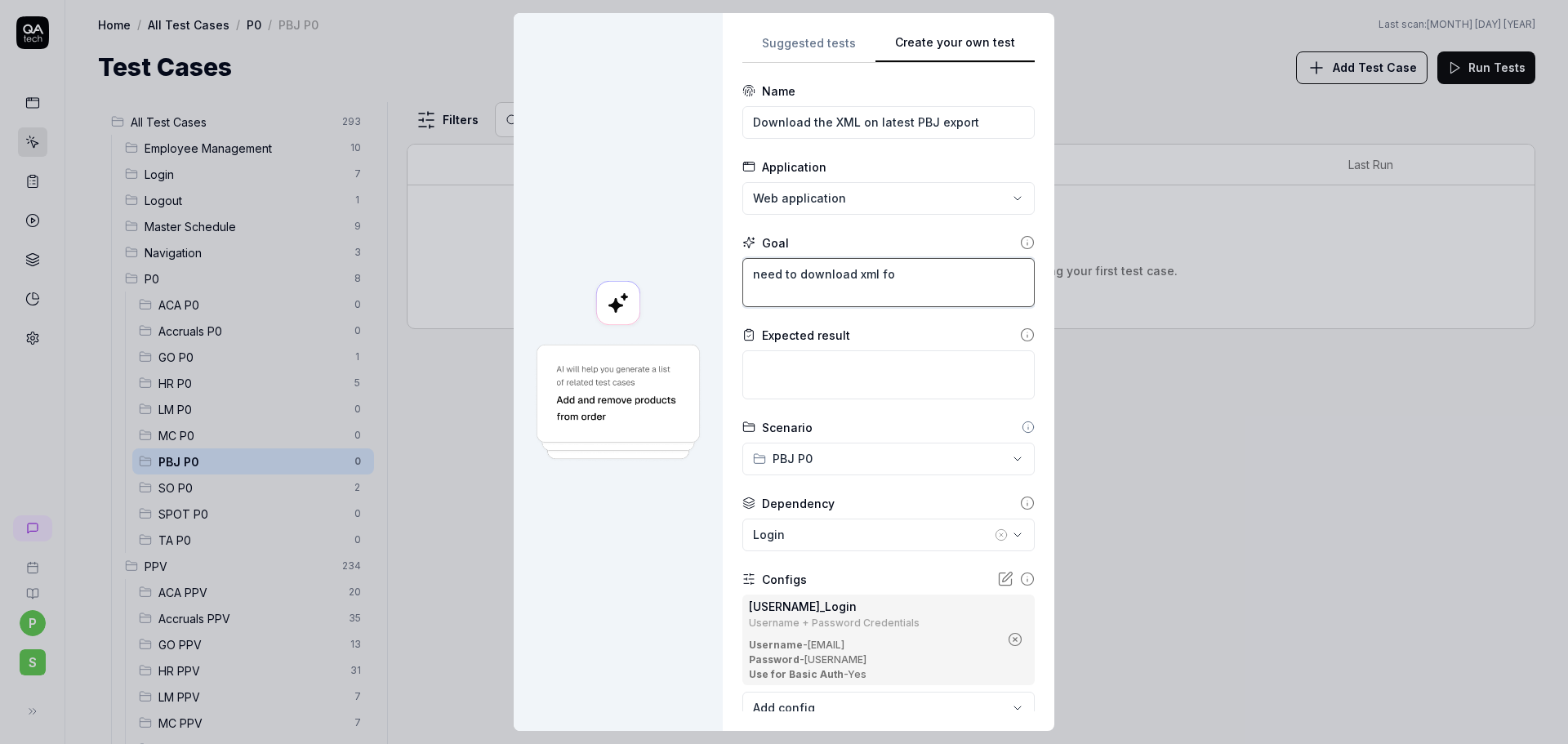 type on "*" 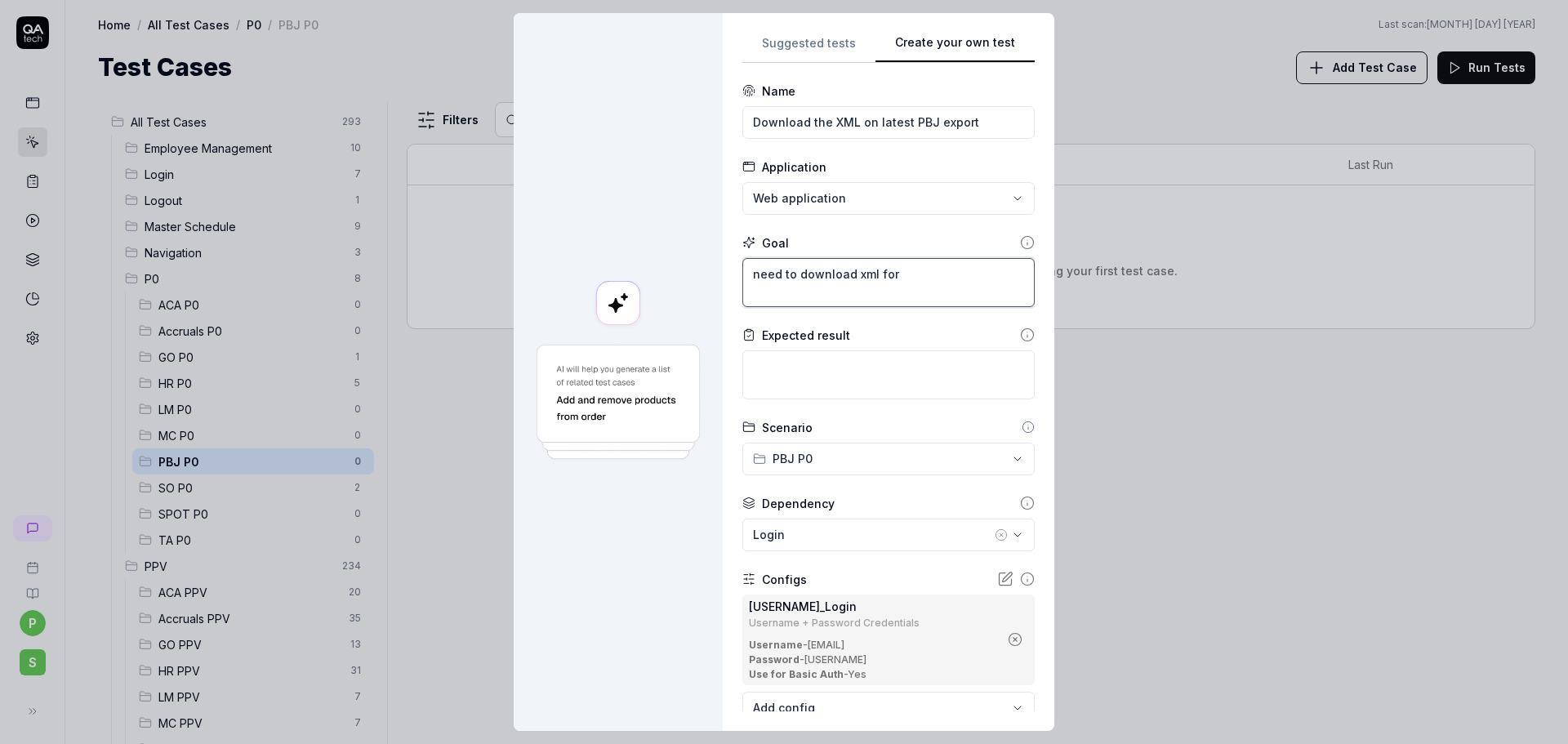 type on "*" 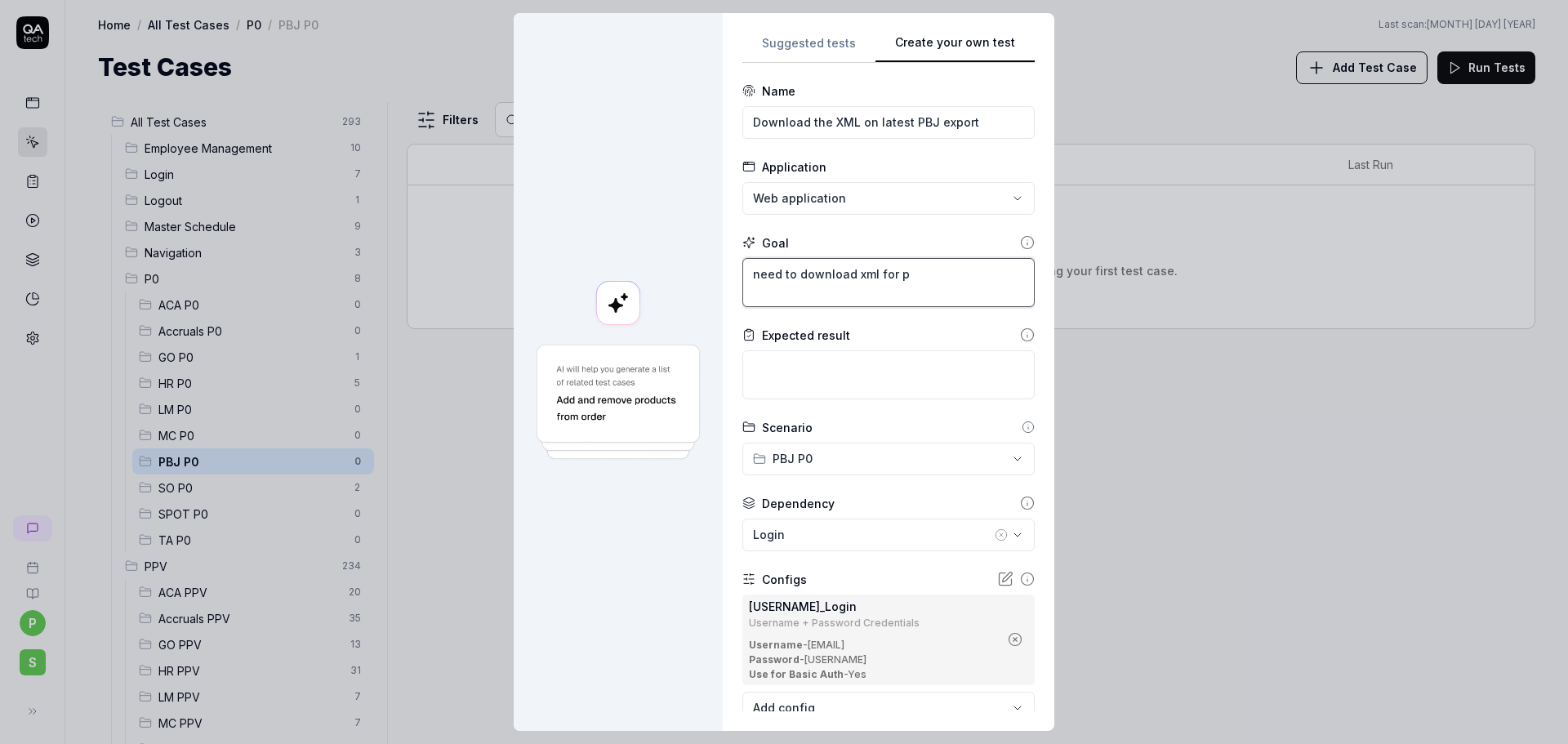 type on "*" 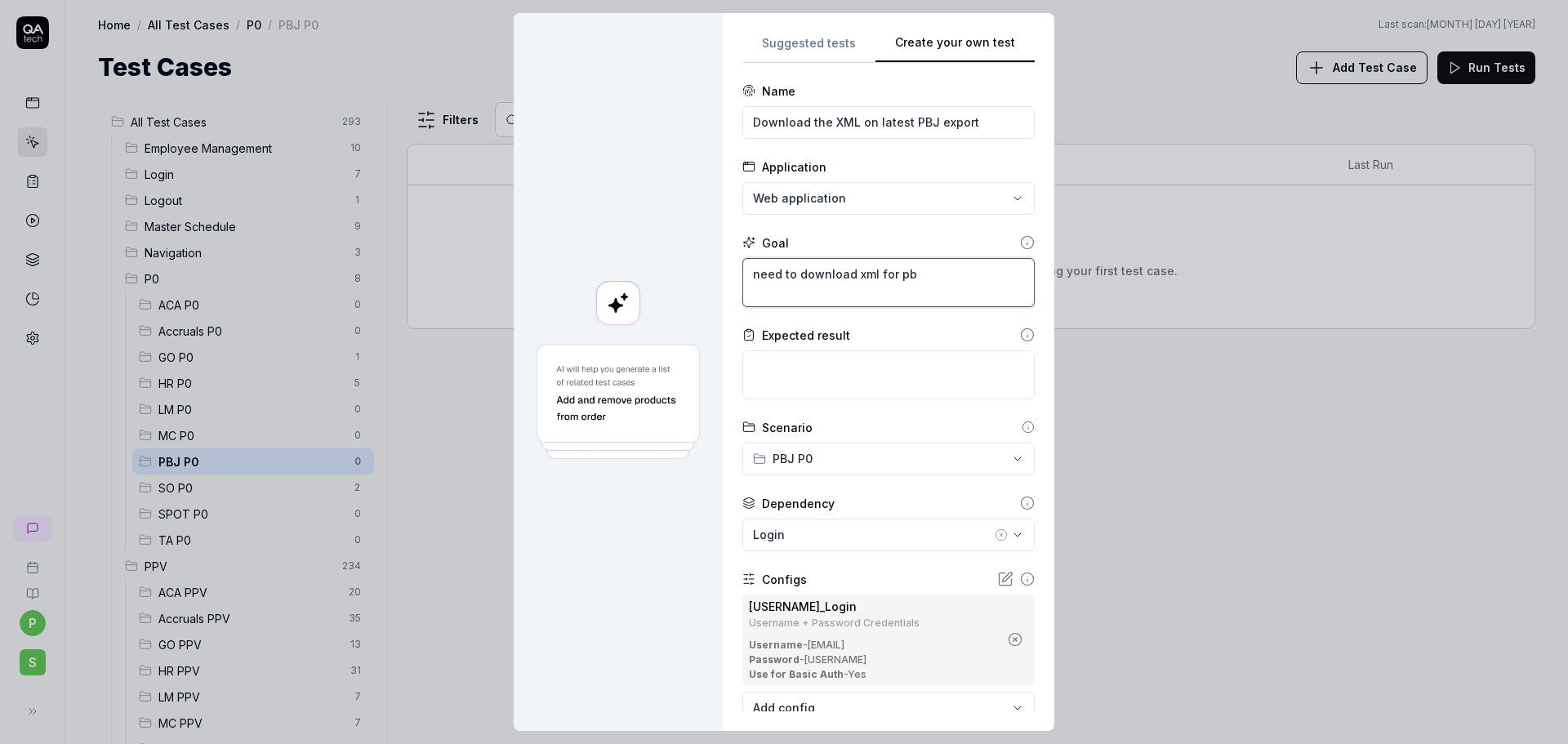 type on "*" 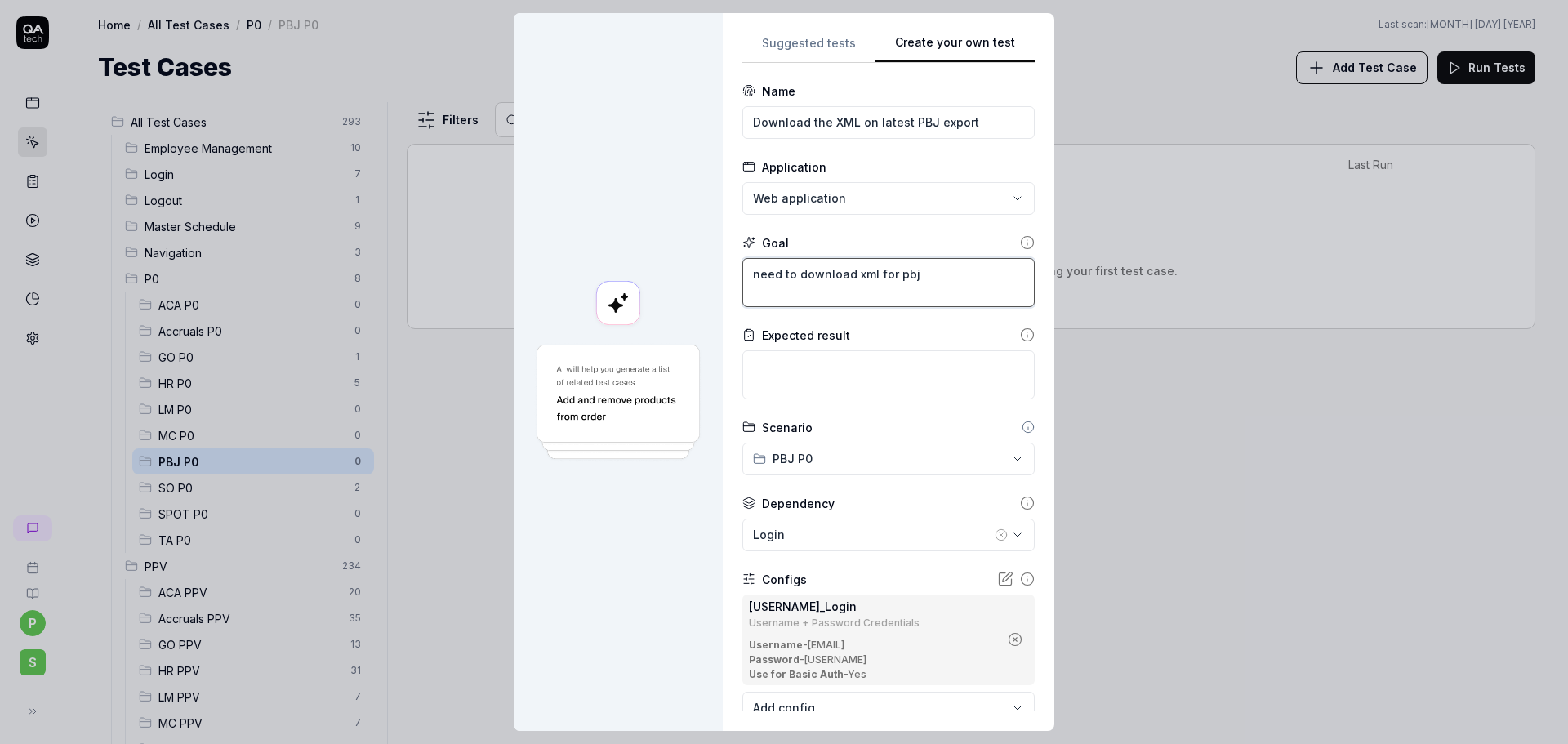 type on "*" 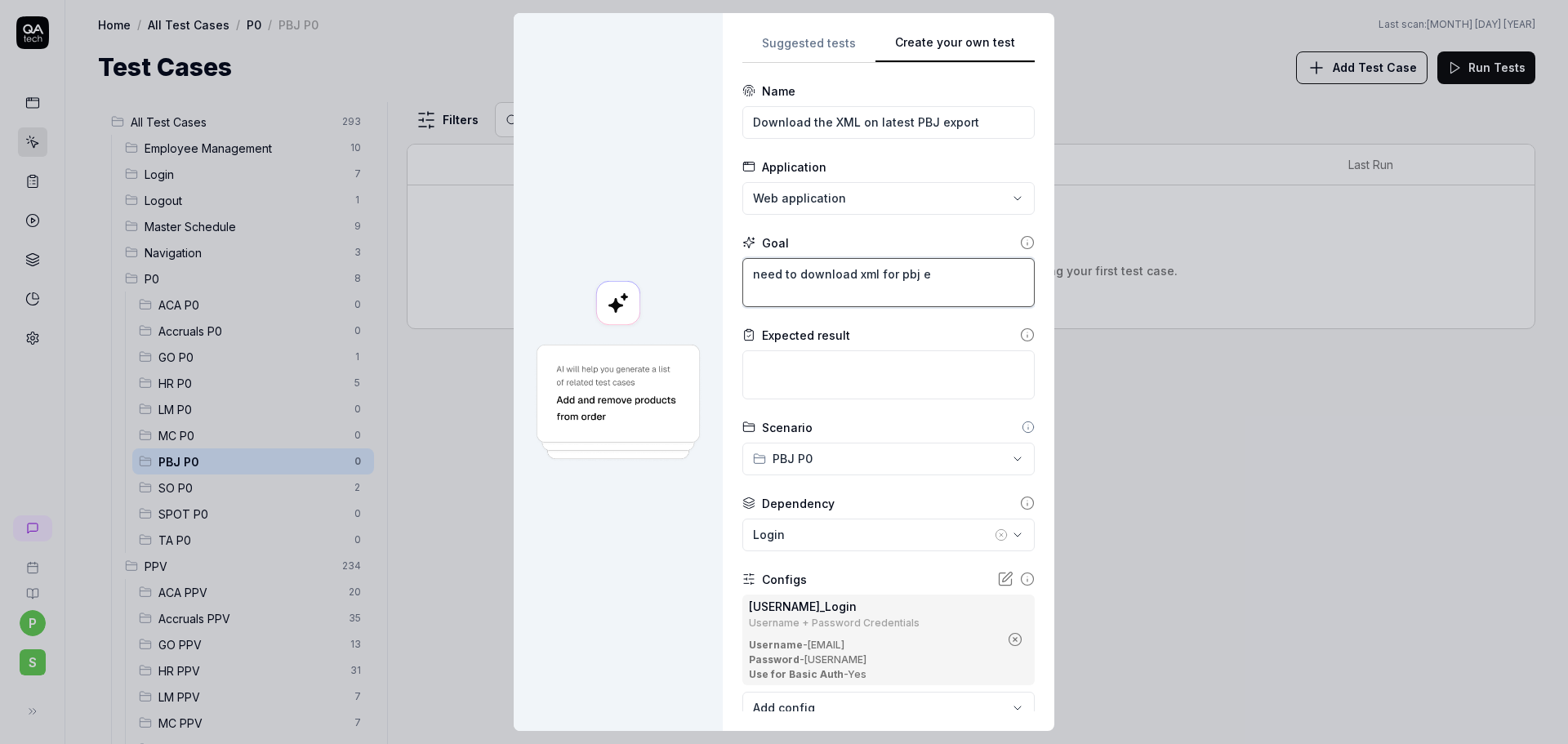 type on "*" 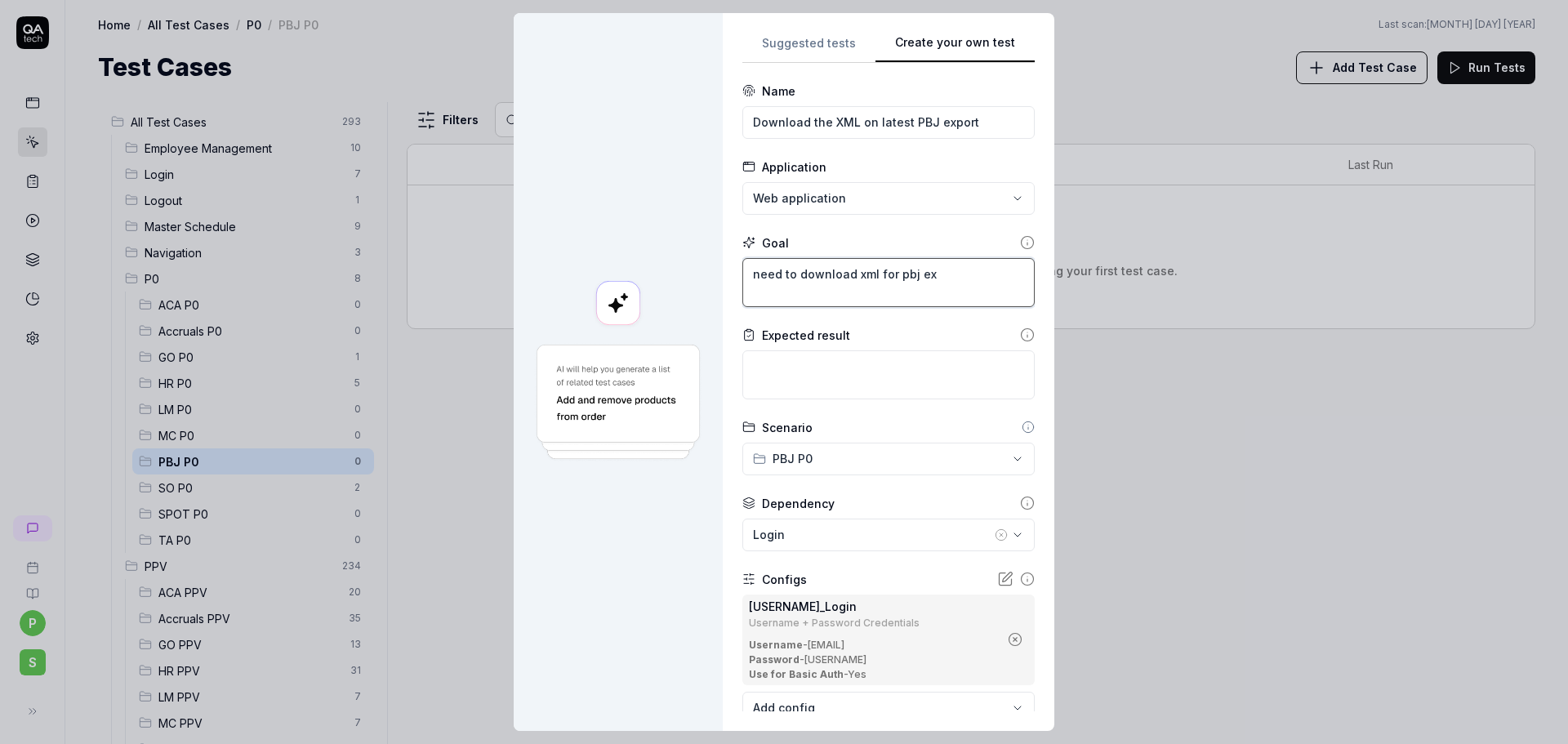 type on "*" 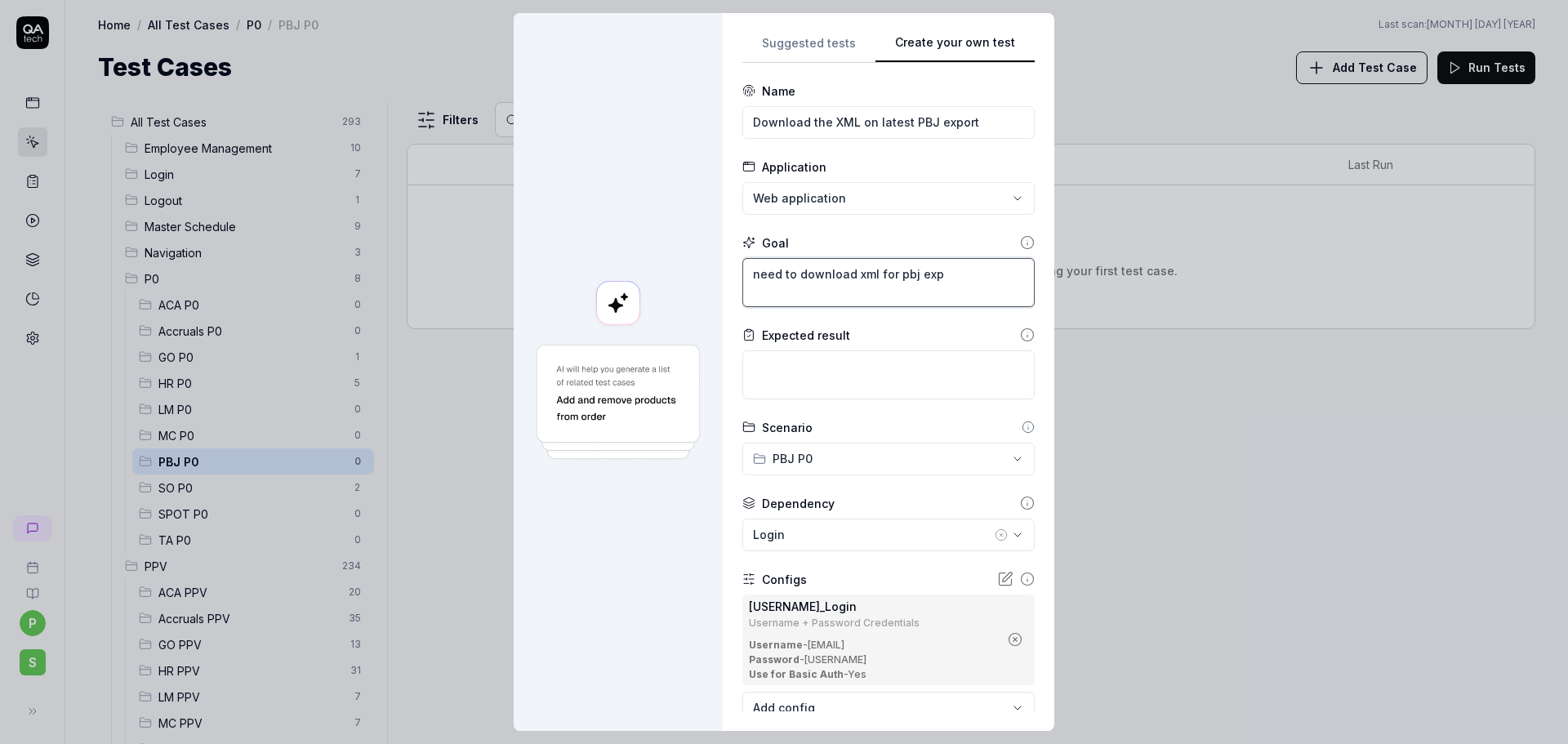 type on "need to download xml for pbj expo" 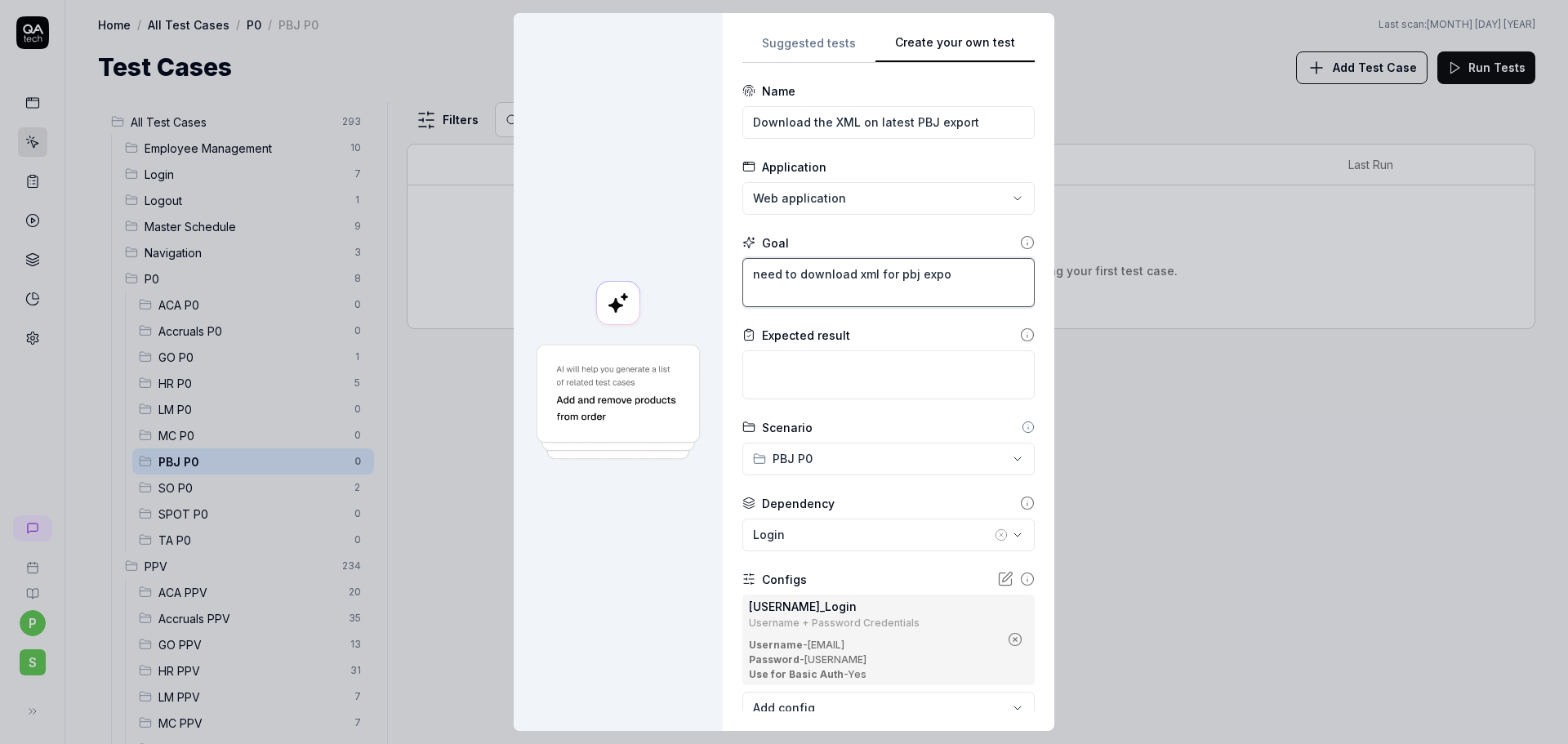 type on "*" 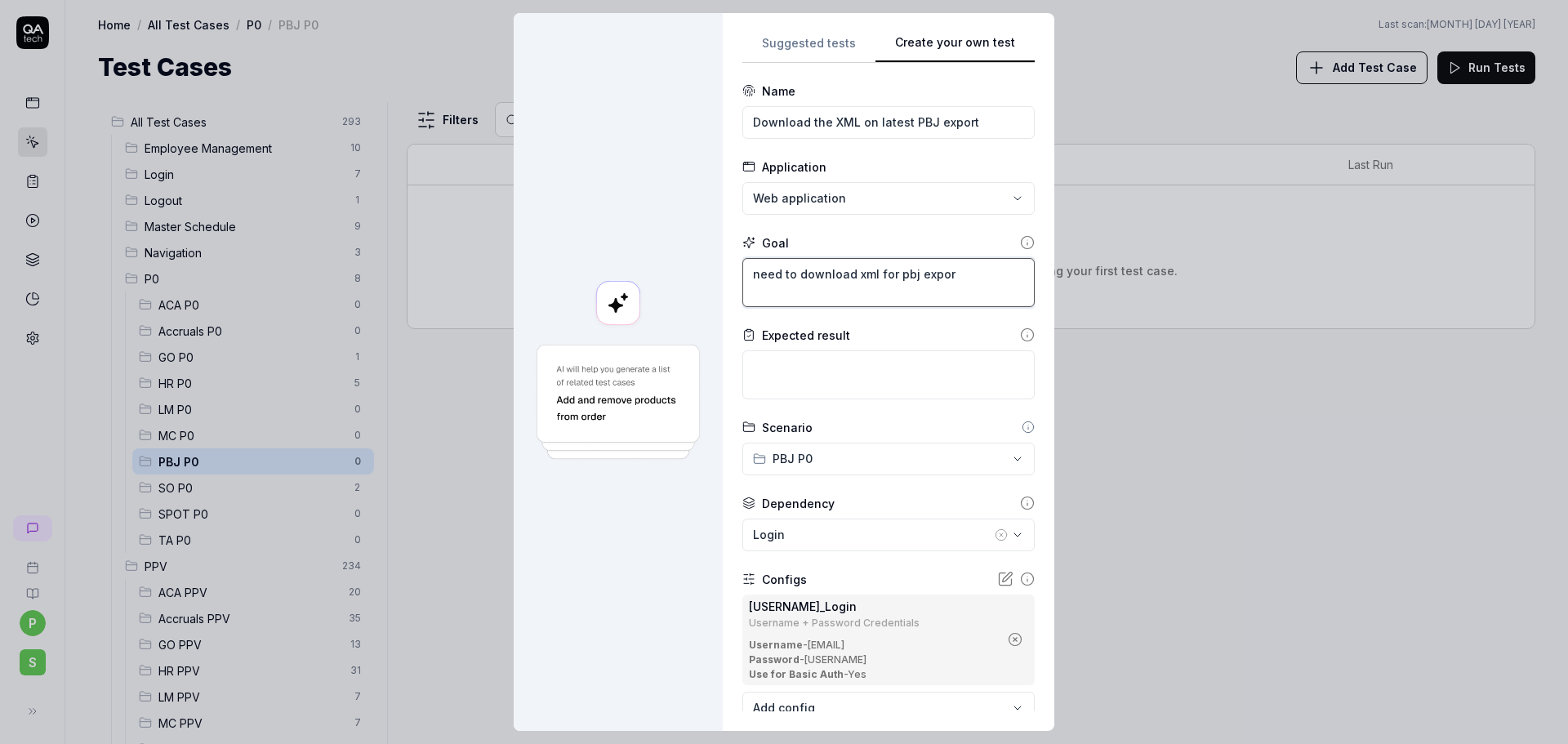 type on "*" 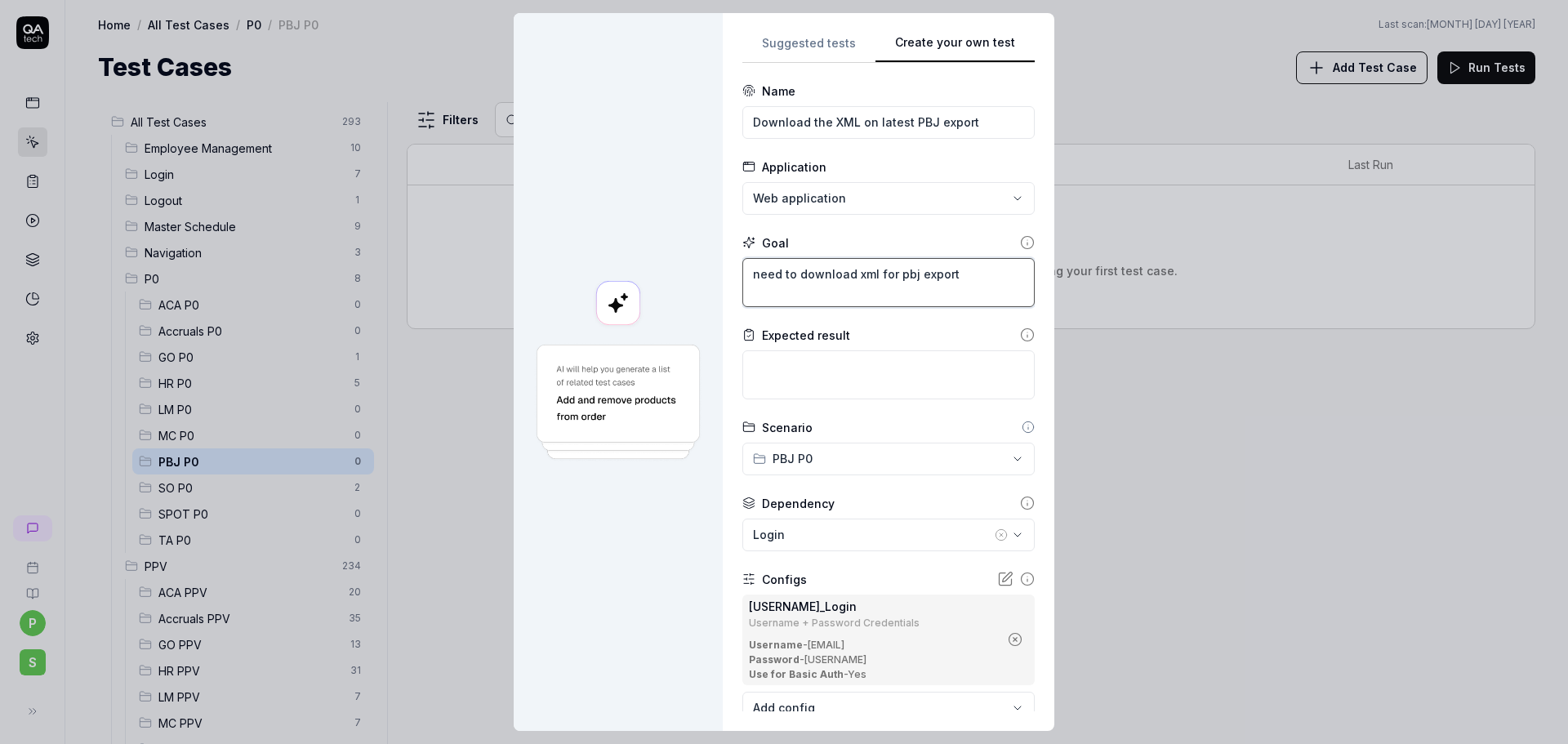 type on "*" 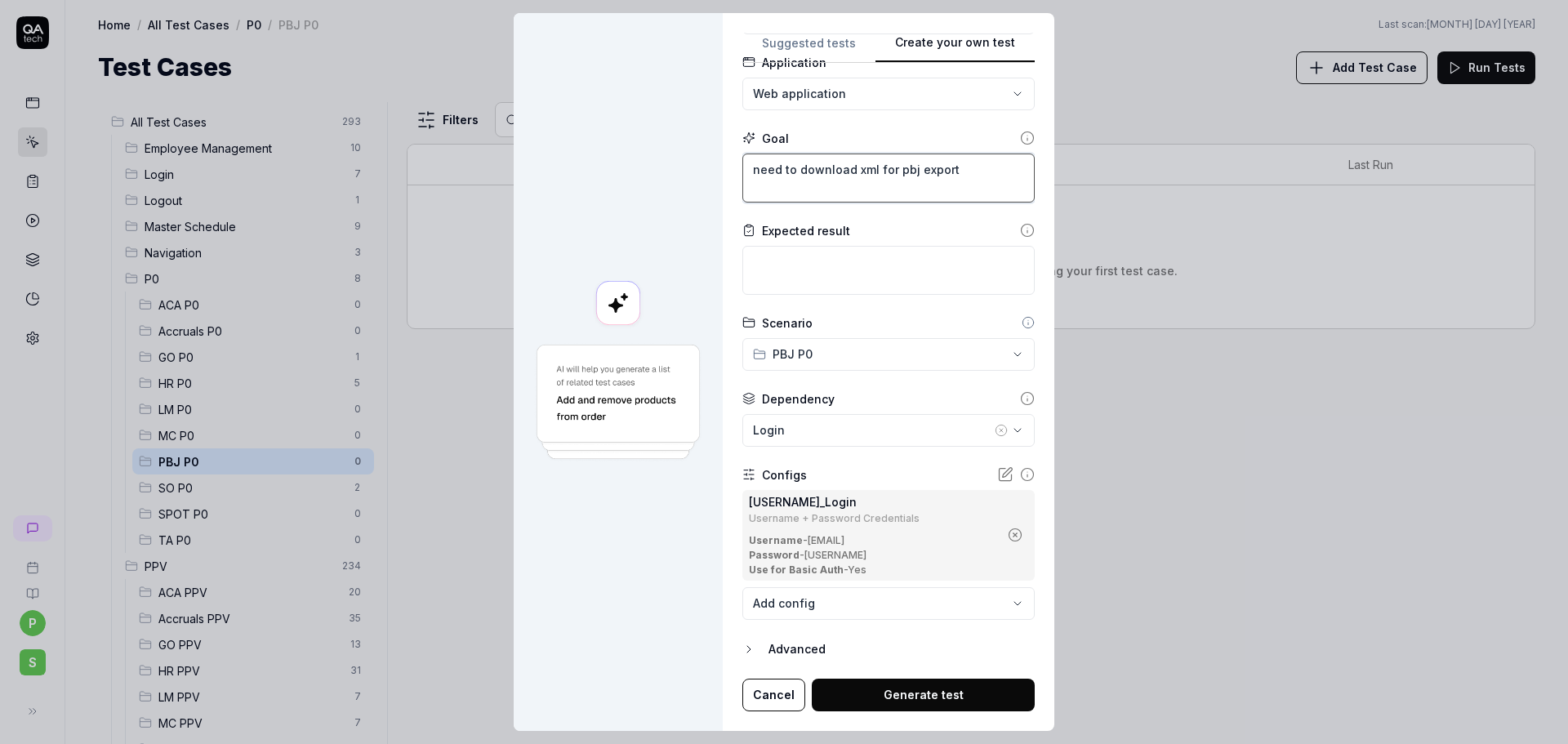 type on "need to download xml for pbj export" 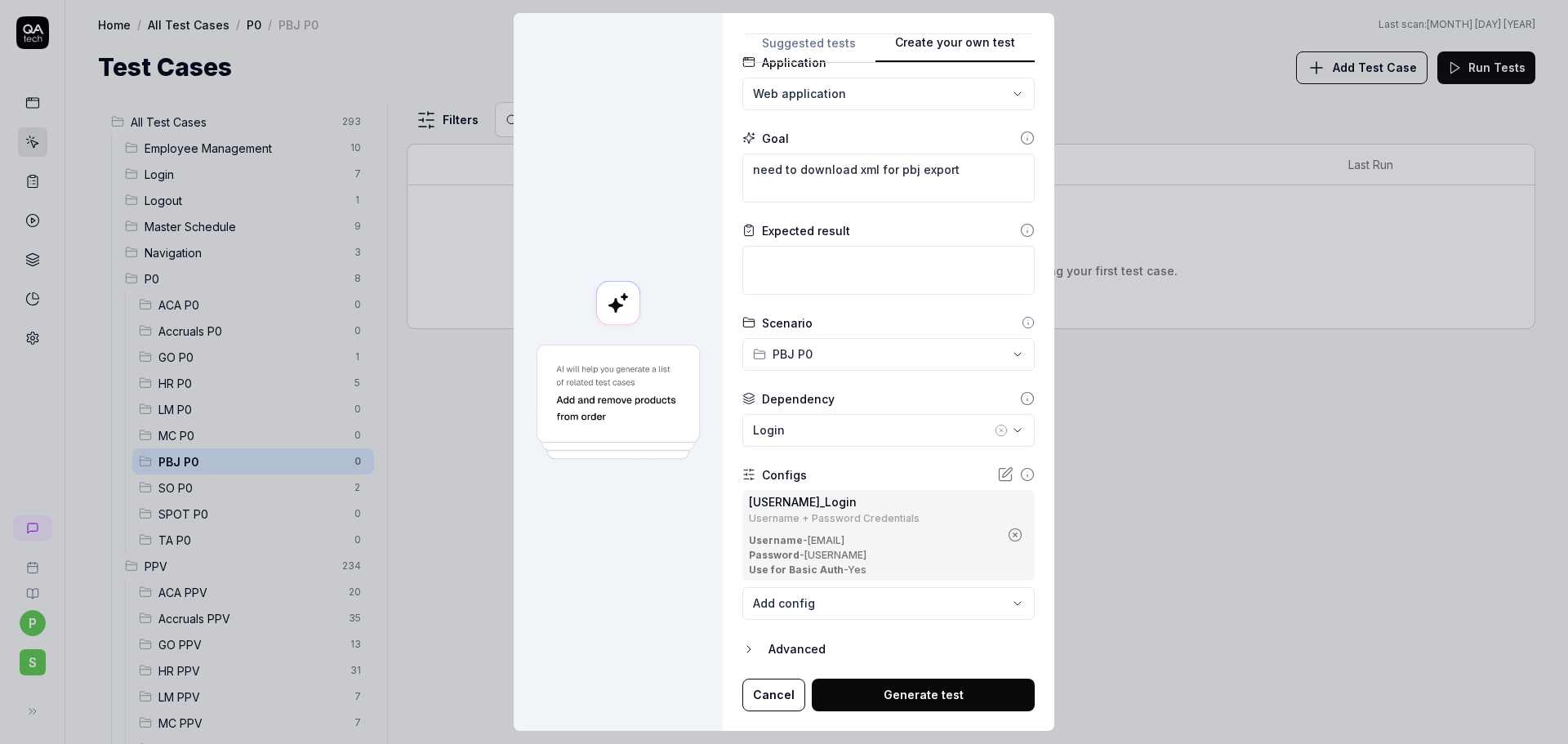 click on "Generate test" at bounding box center (923, 695) 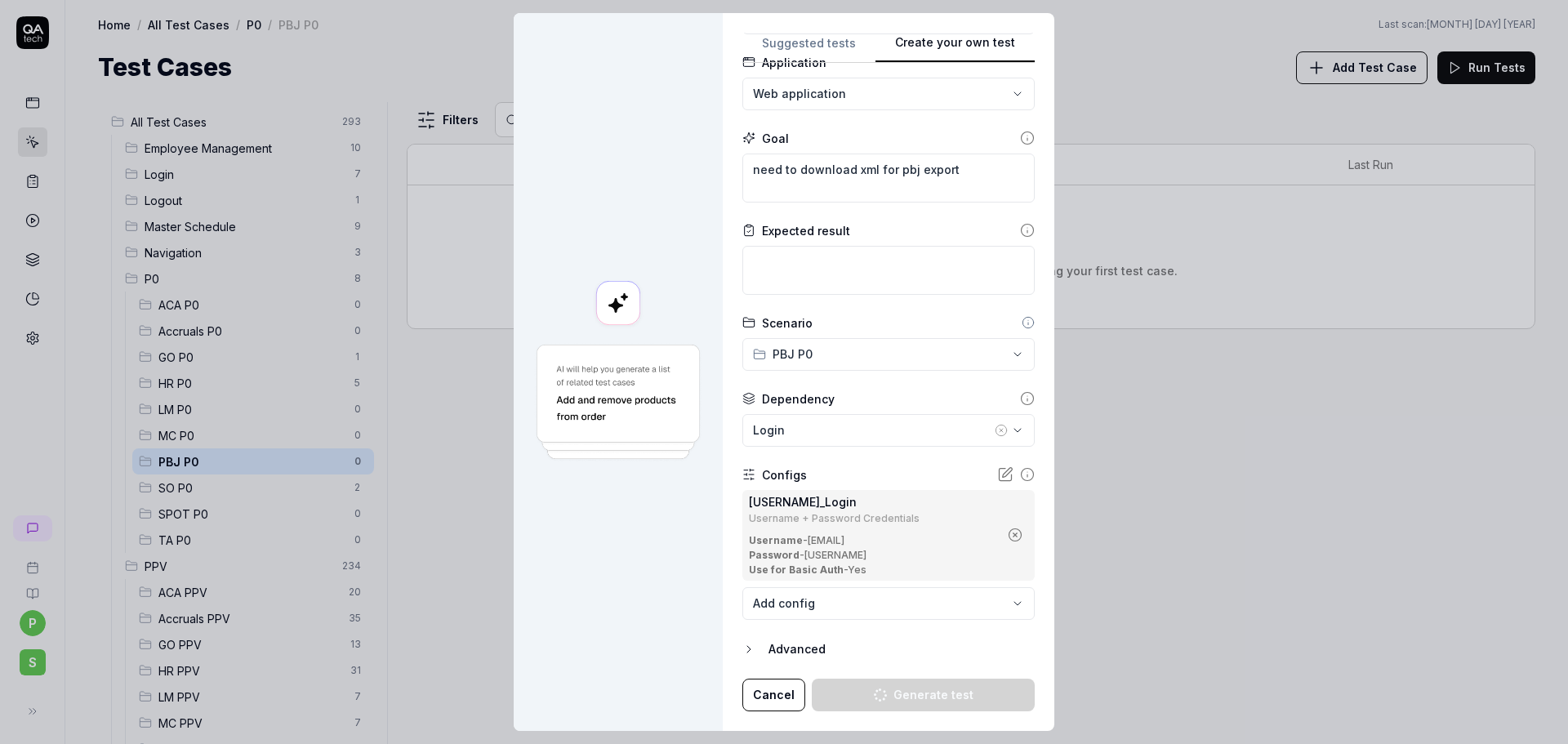 type on "*" 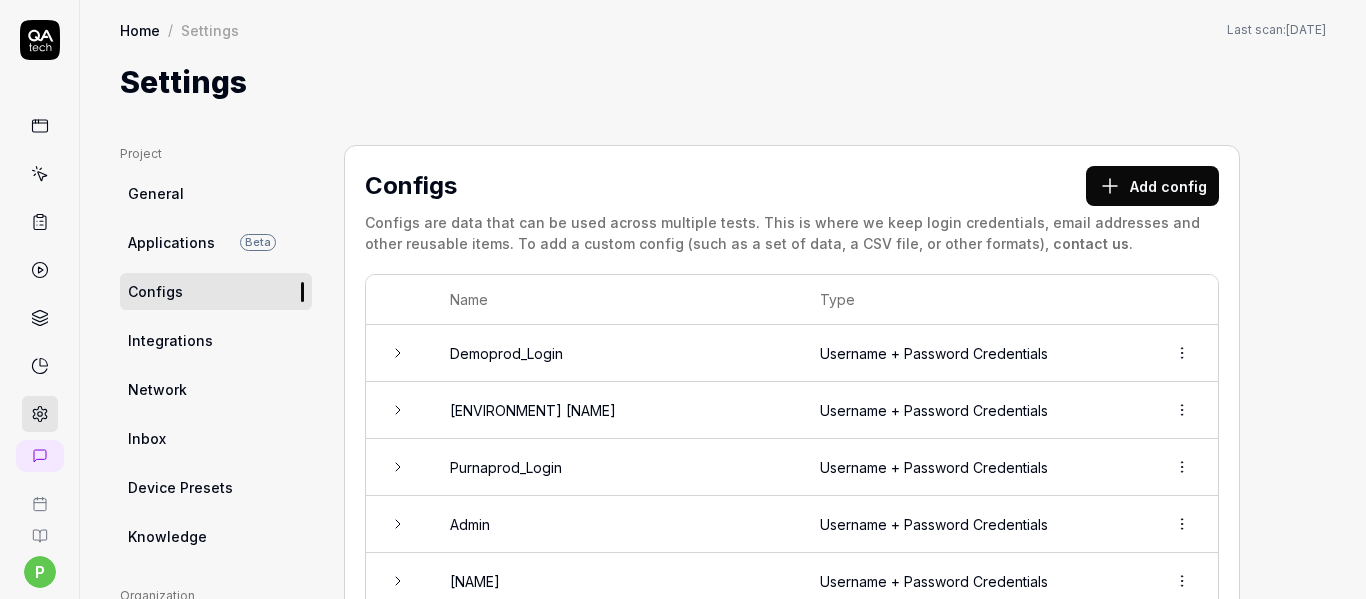 scroll, scrollTop: 0, scrollLeft: 0, axis: both 